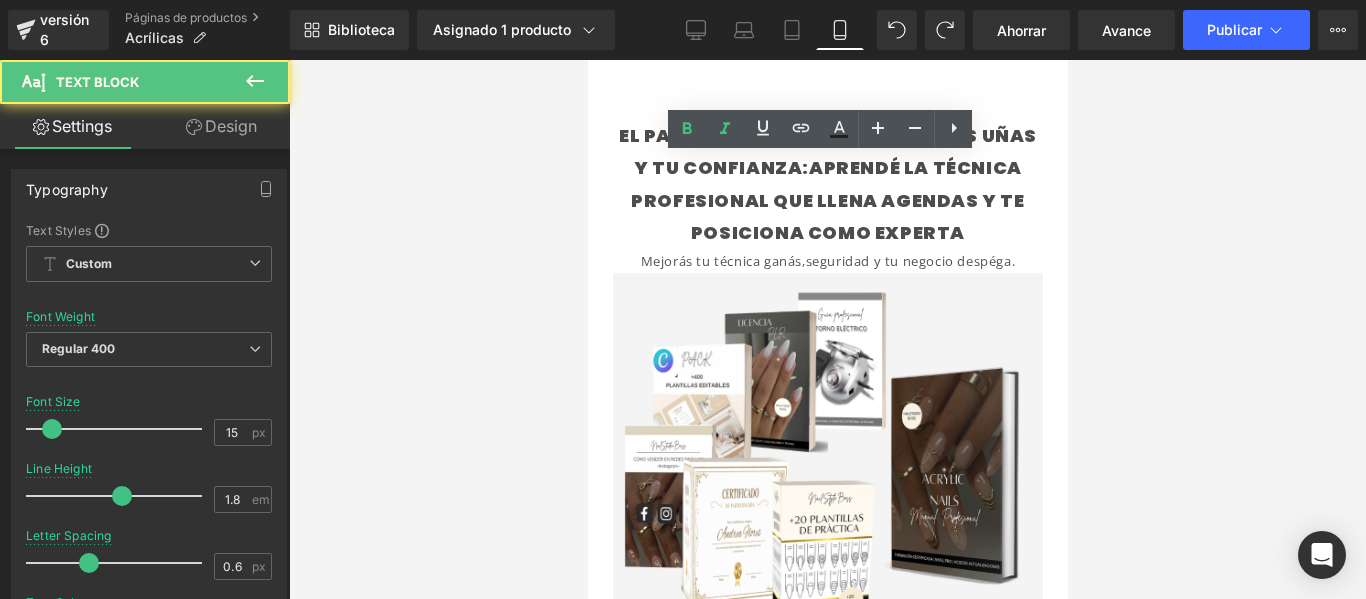 scroll, scrollTop: 769, scrollLeft: 0, axis: vertical 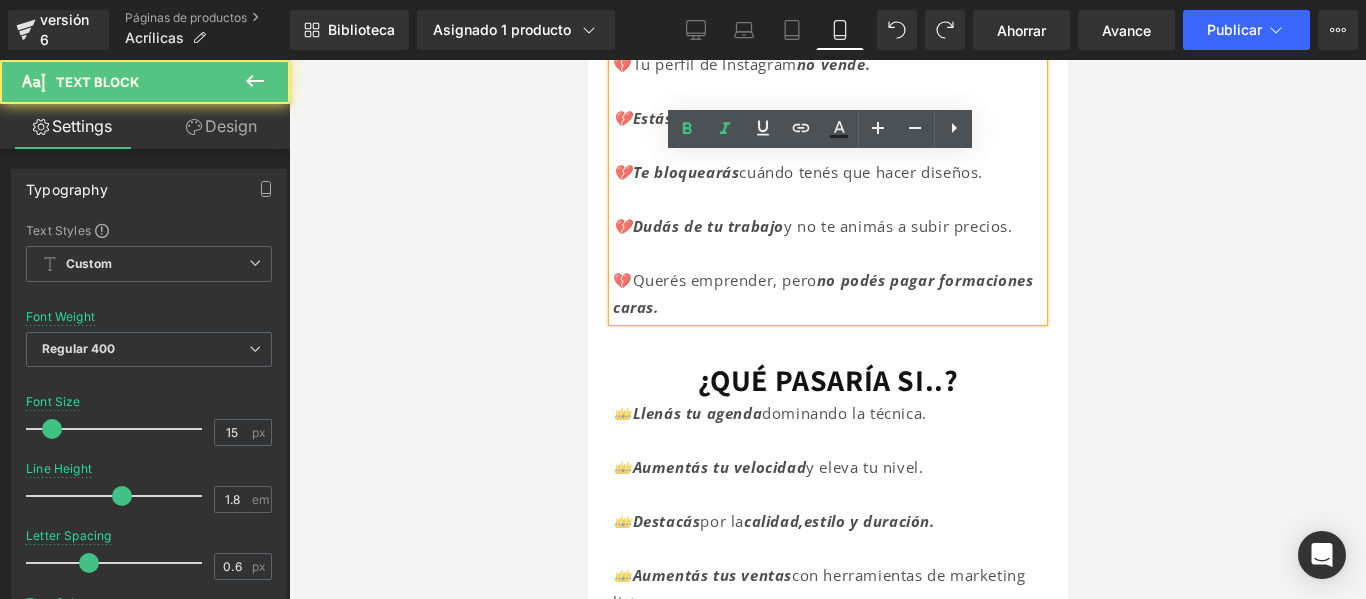 click on "💔Te bloquearás" at bounding box center [675, 172] 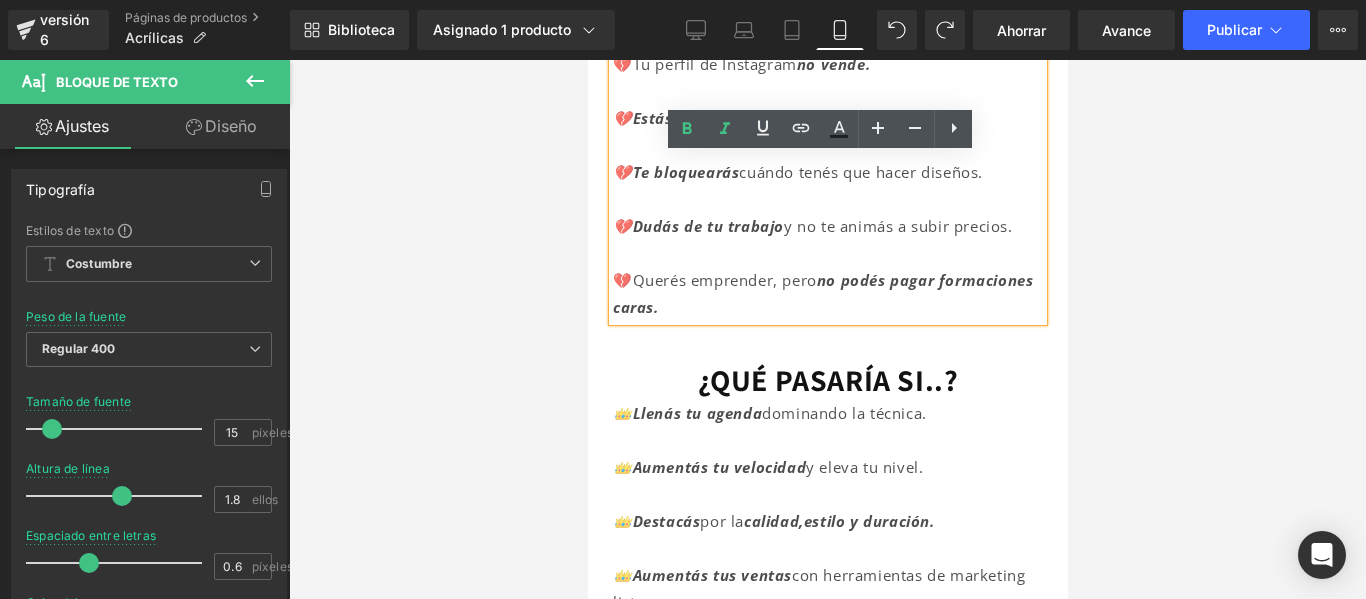 type 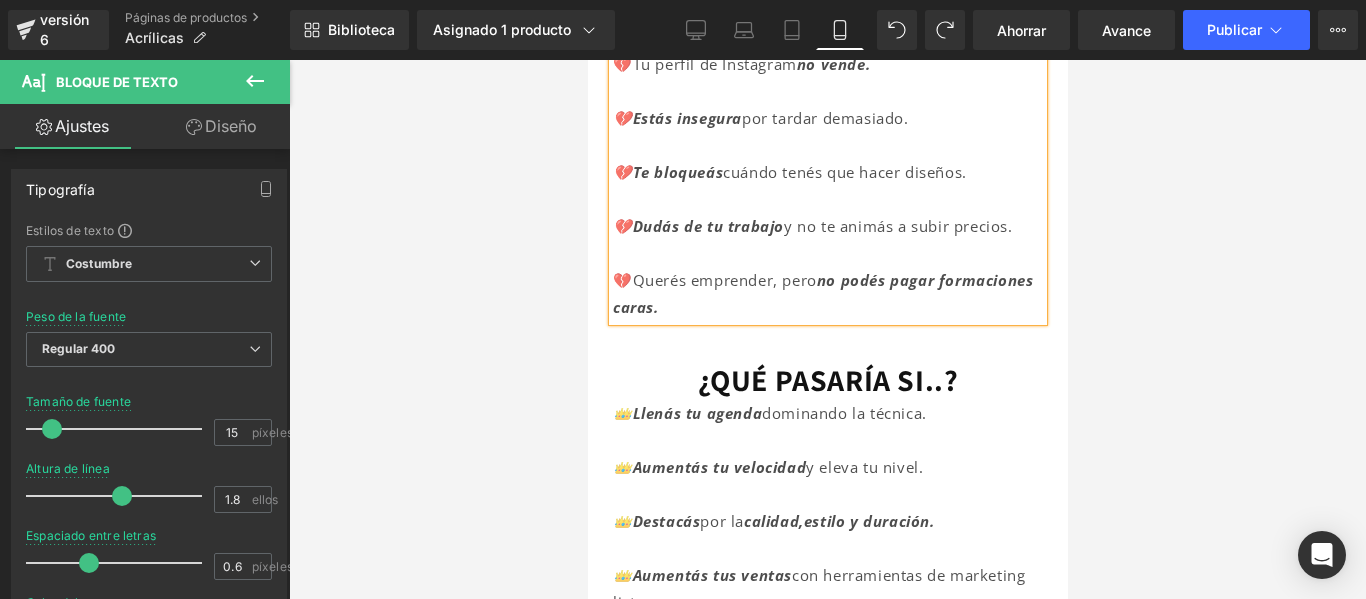 click at bounding box center [827, 329] 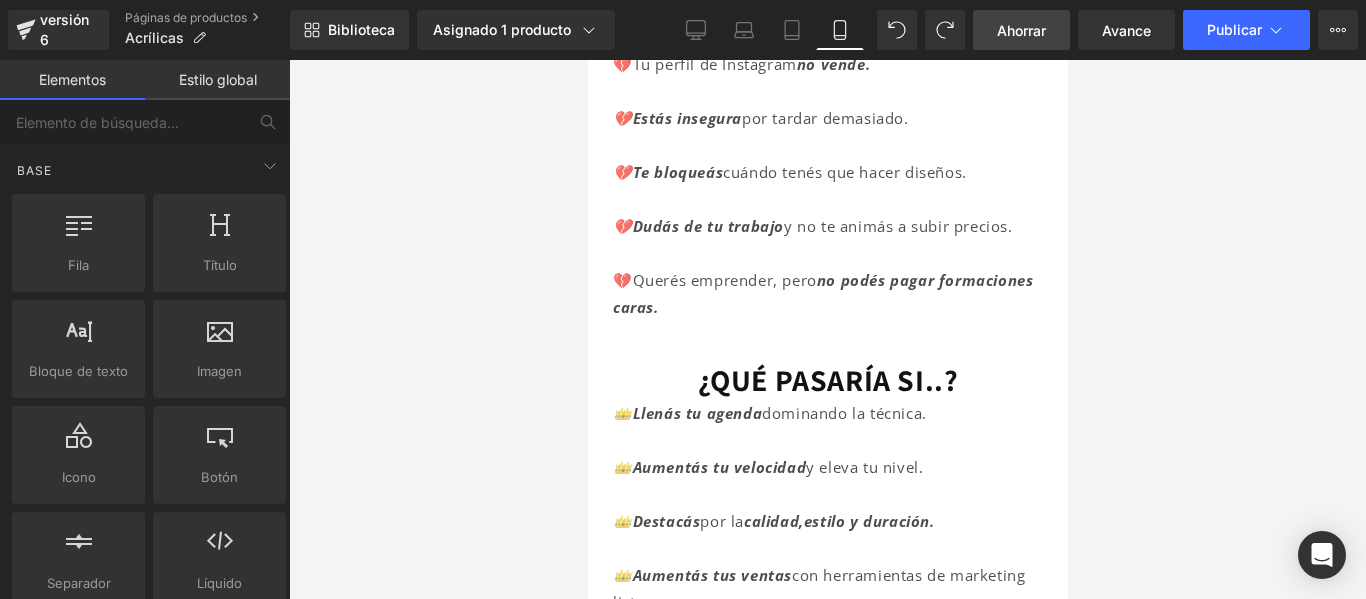 click on "Ahorrar" at bounding box center [1021, 30] 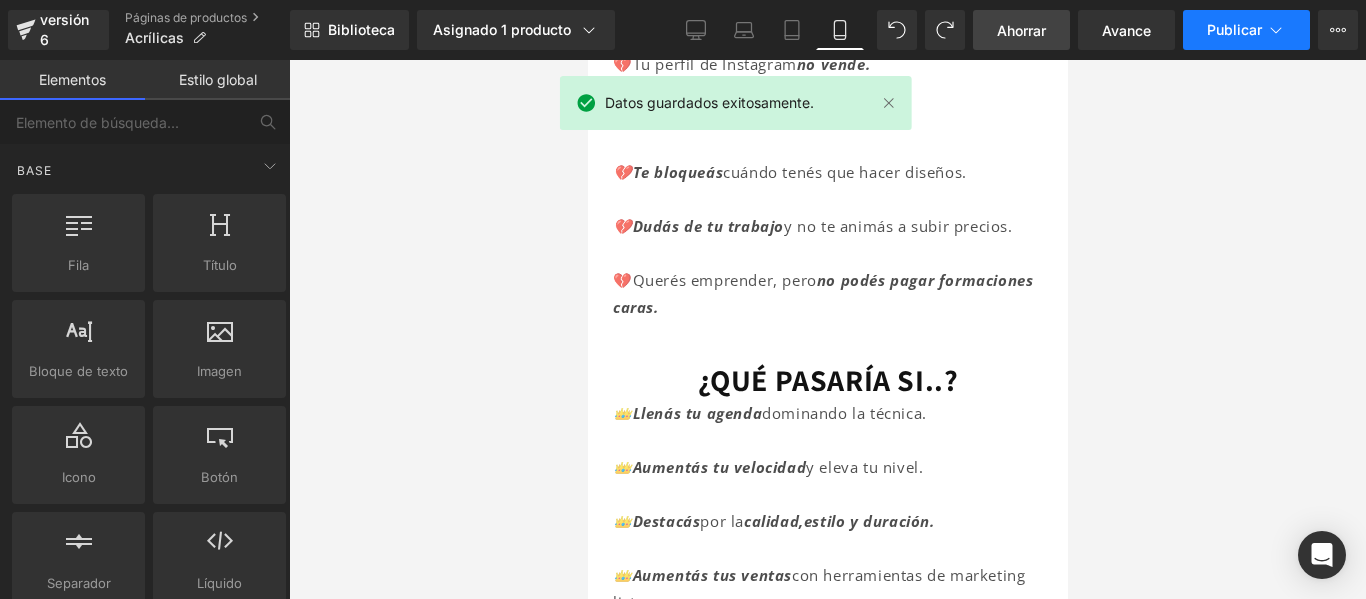 click on "Publicar" at bounding box center (1234, 29) 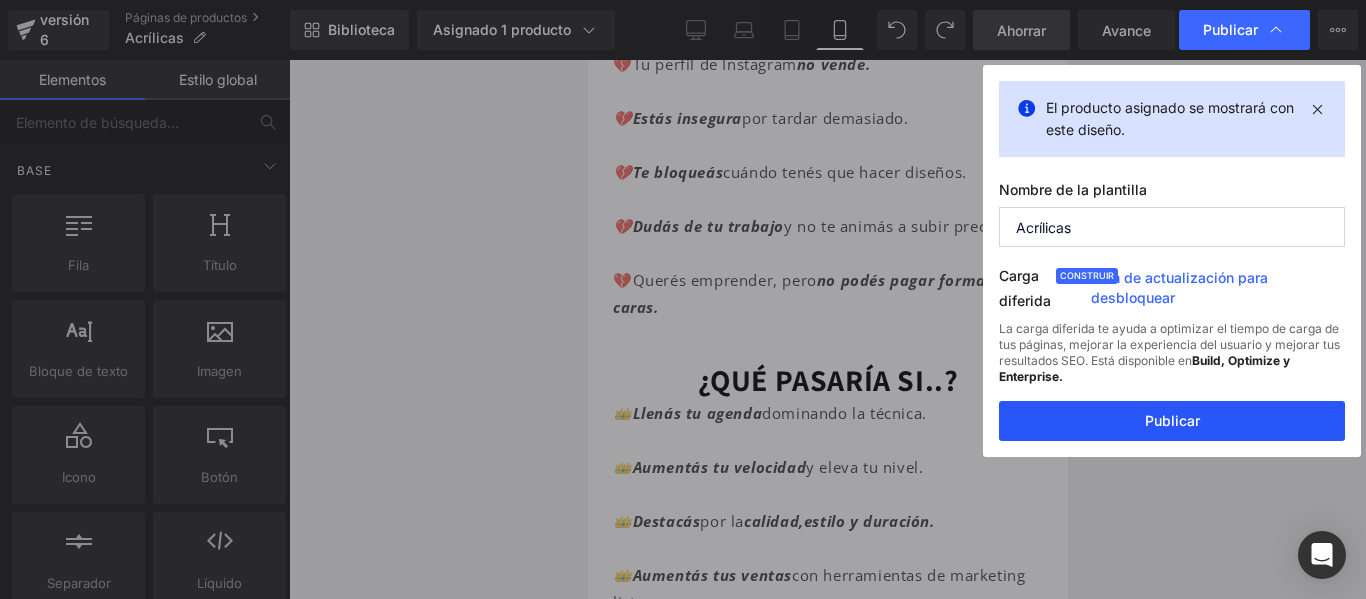click on "Publicar" at bounding box center [1172, 420] 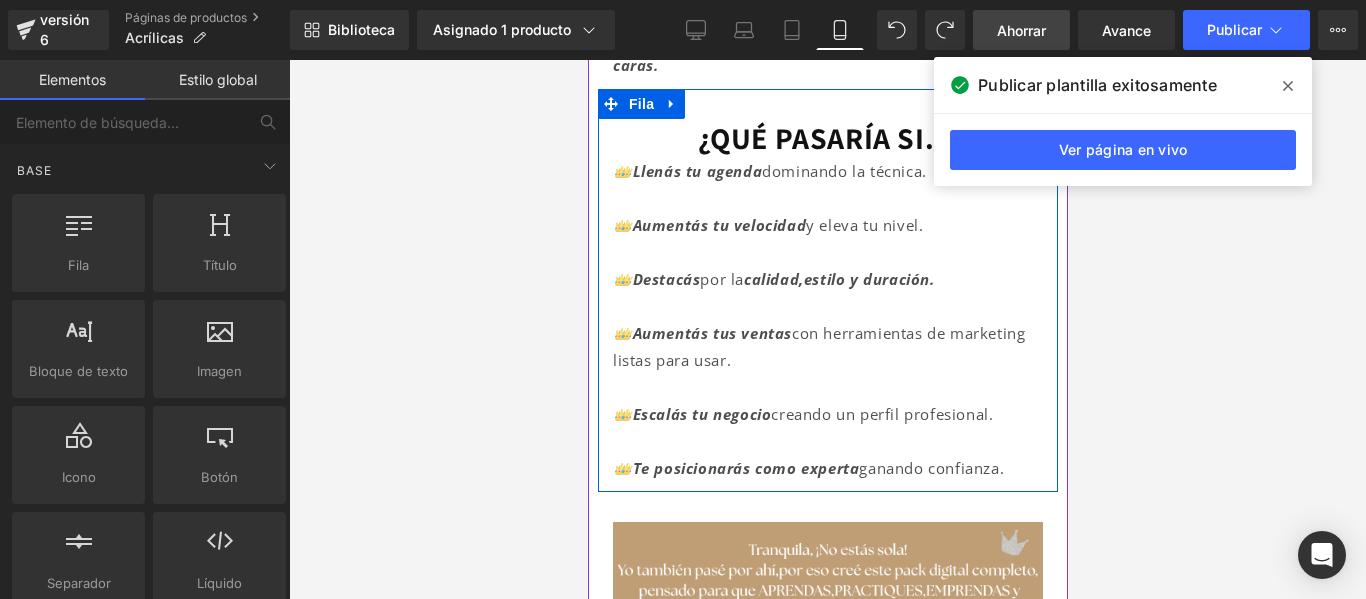 scroll, scrollTop: 1029, scrollLeft: 0, axis: vertical 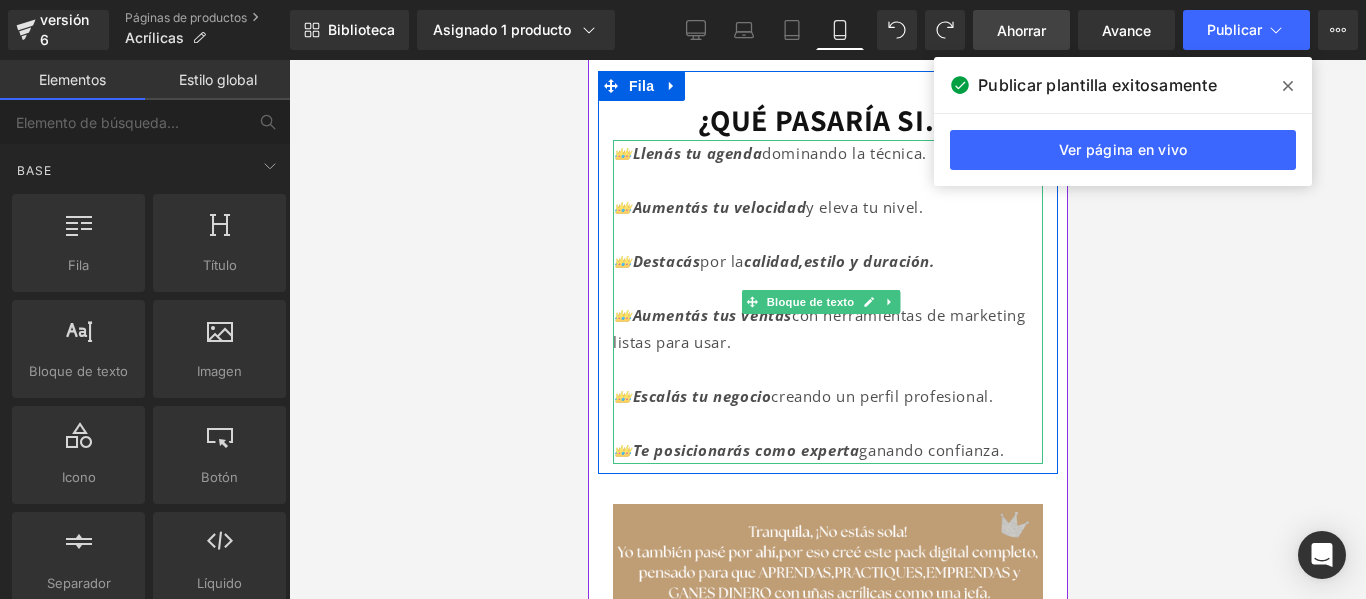 click on "👑Te posicionarás como experta" at bounding box center [735, 450] 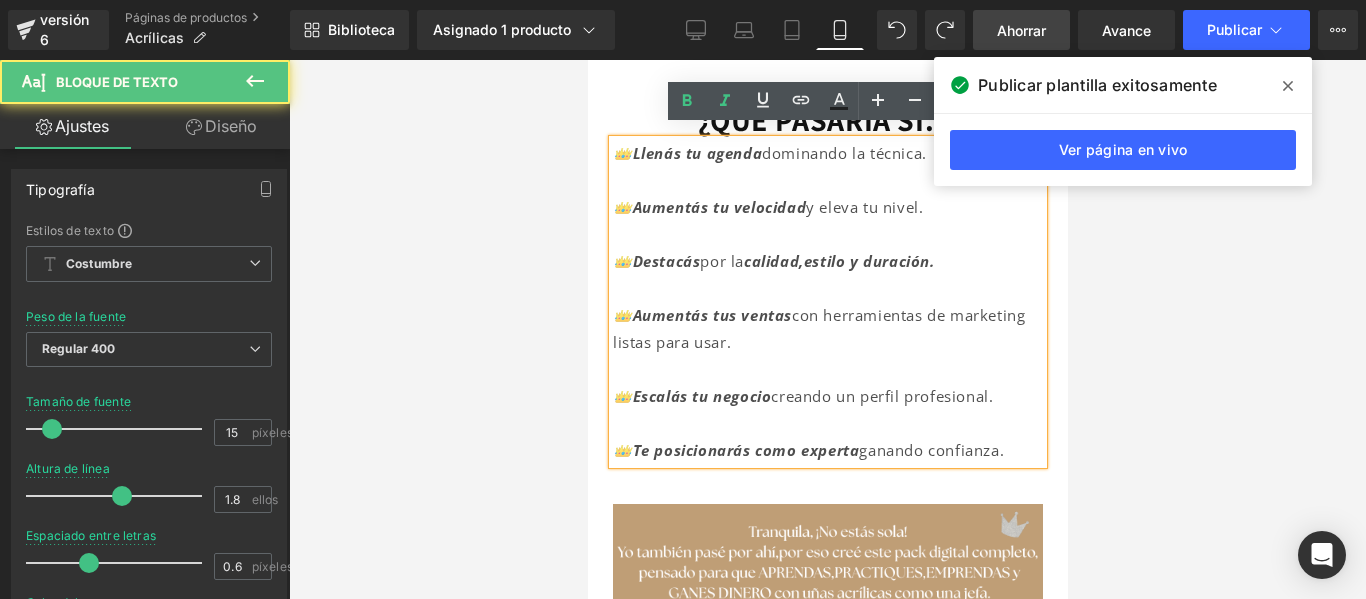 click on "👑Te posicionarás como experta" at bounding box center [735, 450] 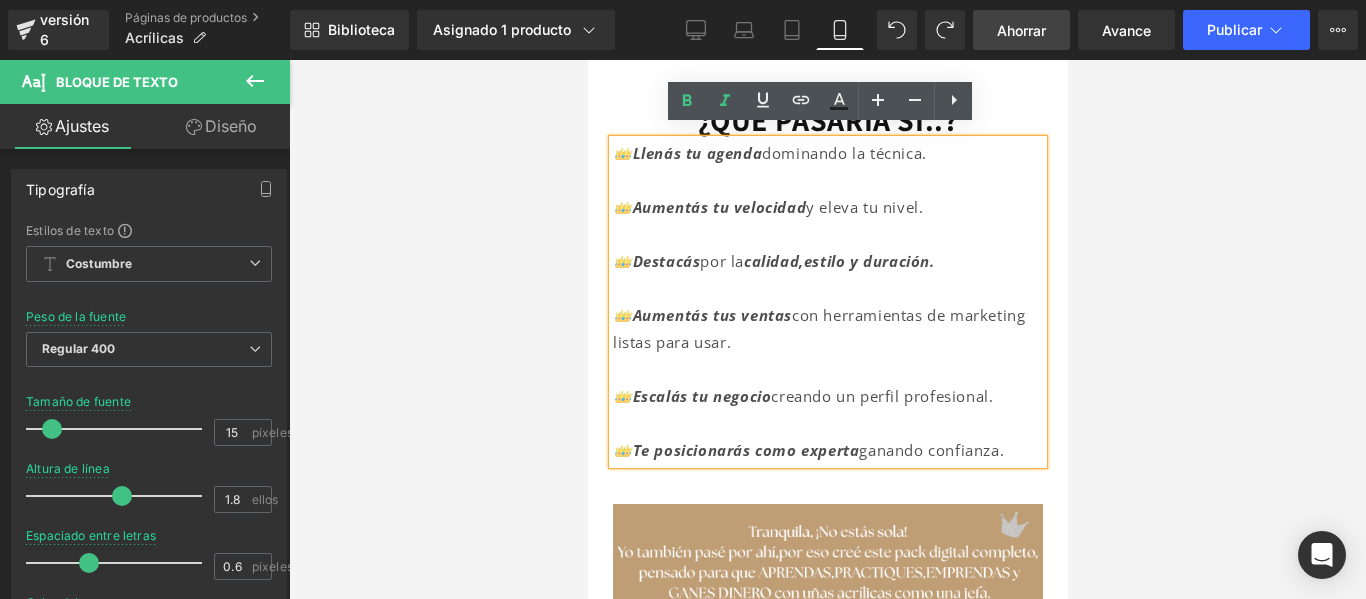type 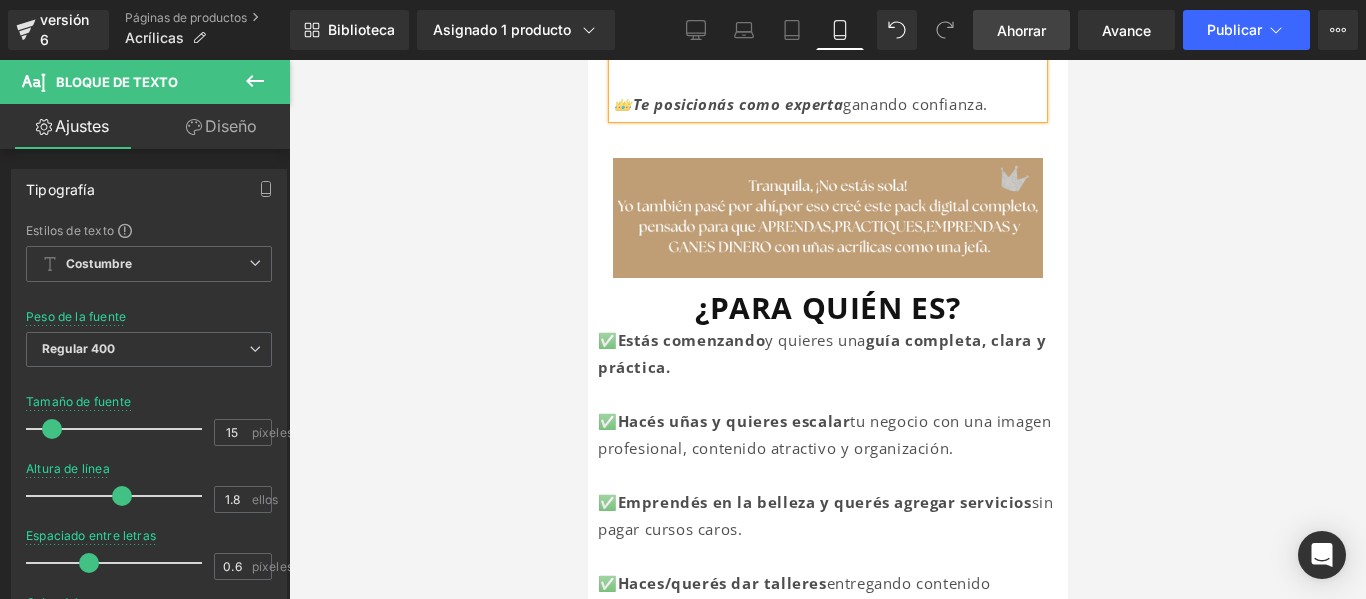 scroll, scrollTop: 1378, scrollLeft: 0, axis: vertical 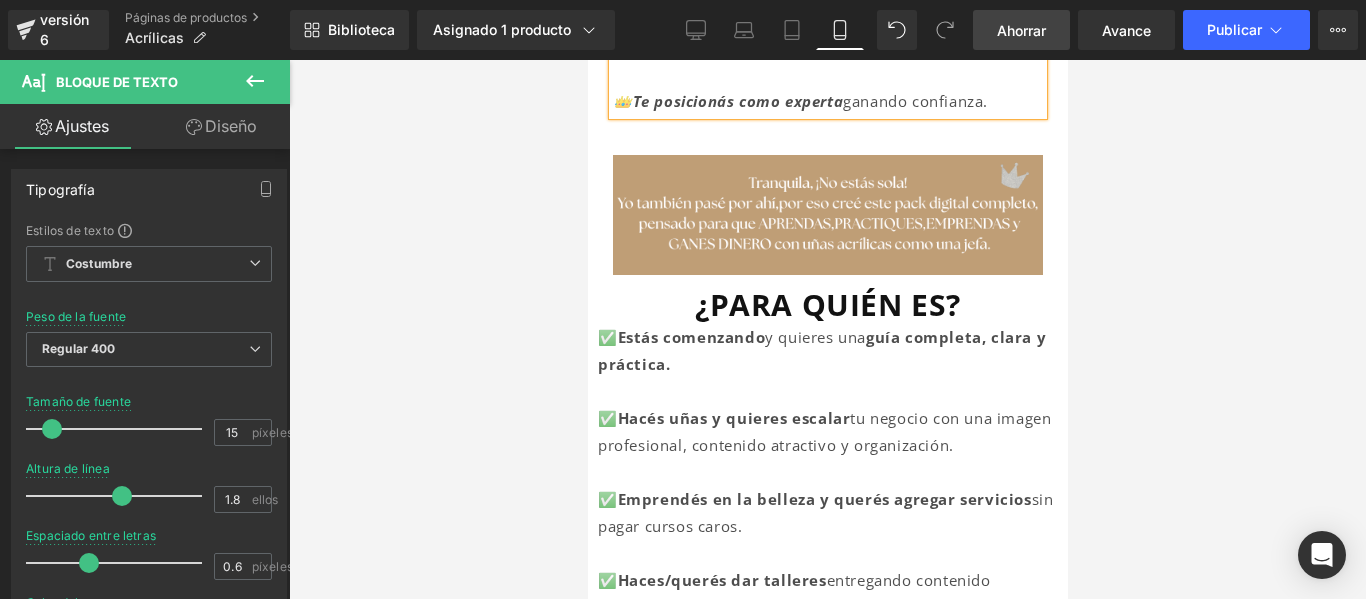 click at bounding box center (827, 329) 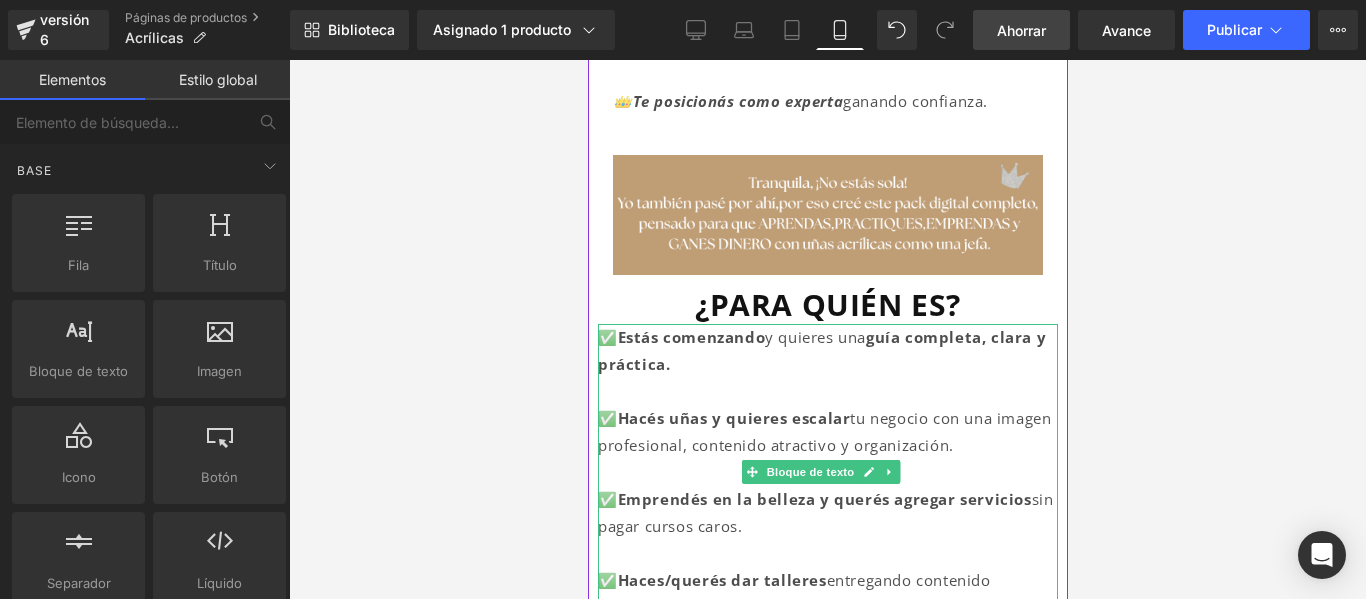 click on "✅Estás comenzando  y quieres una  guía completa, clara y práctica." at bounding box center (827, 351) 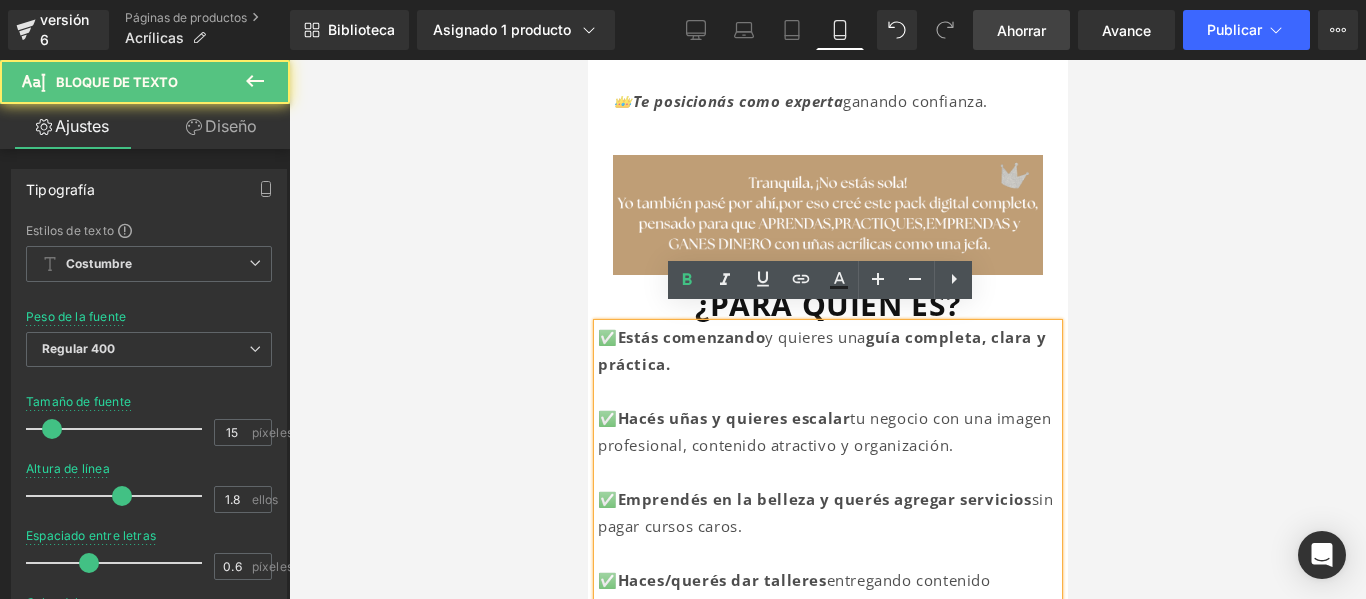 click on "y quieres una" at bounding box center [814, 337] 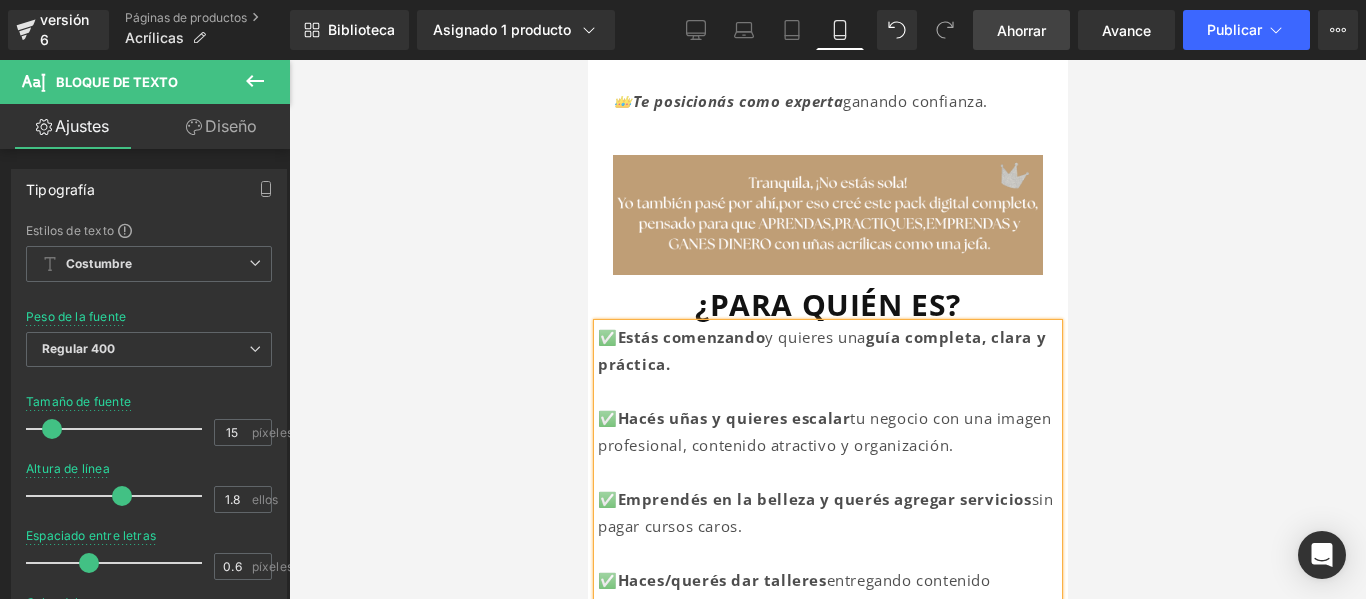 type 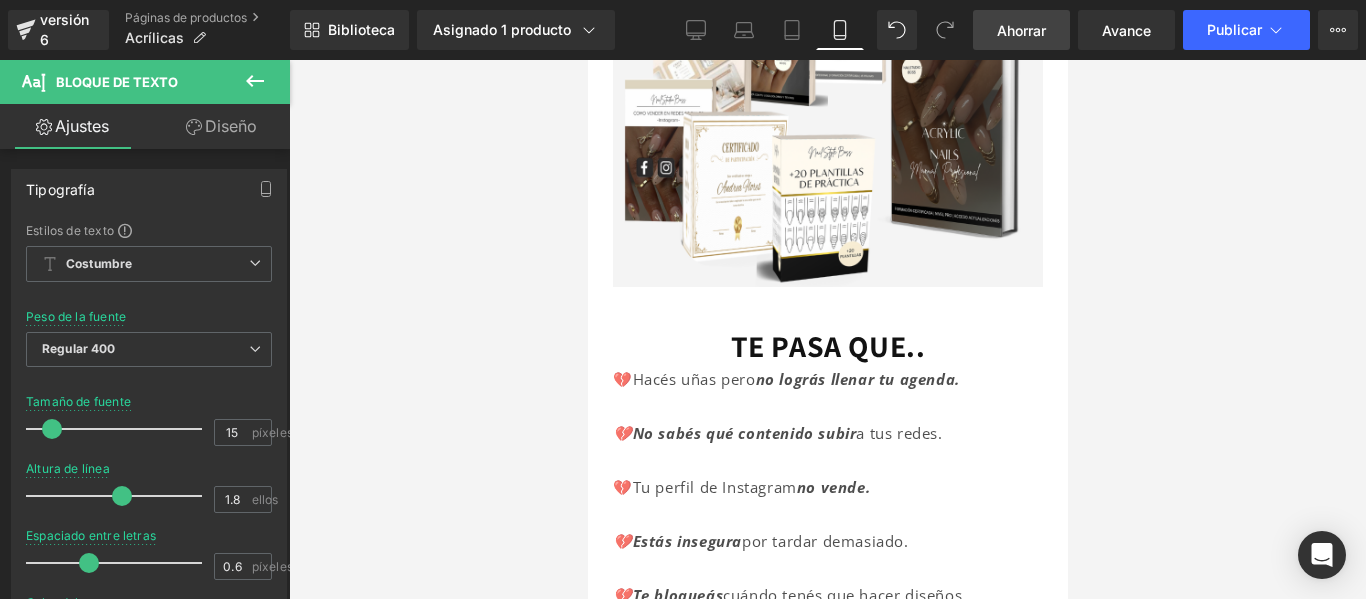 scroll, scrollTop: 345, scrollLeft: 0, axis: vertical 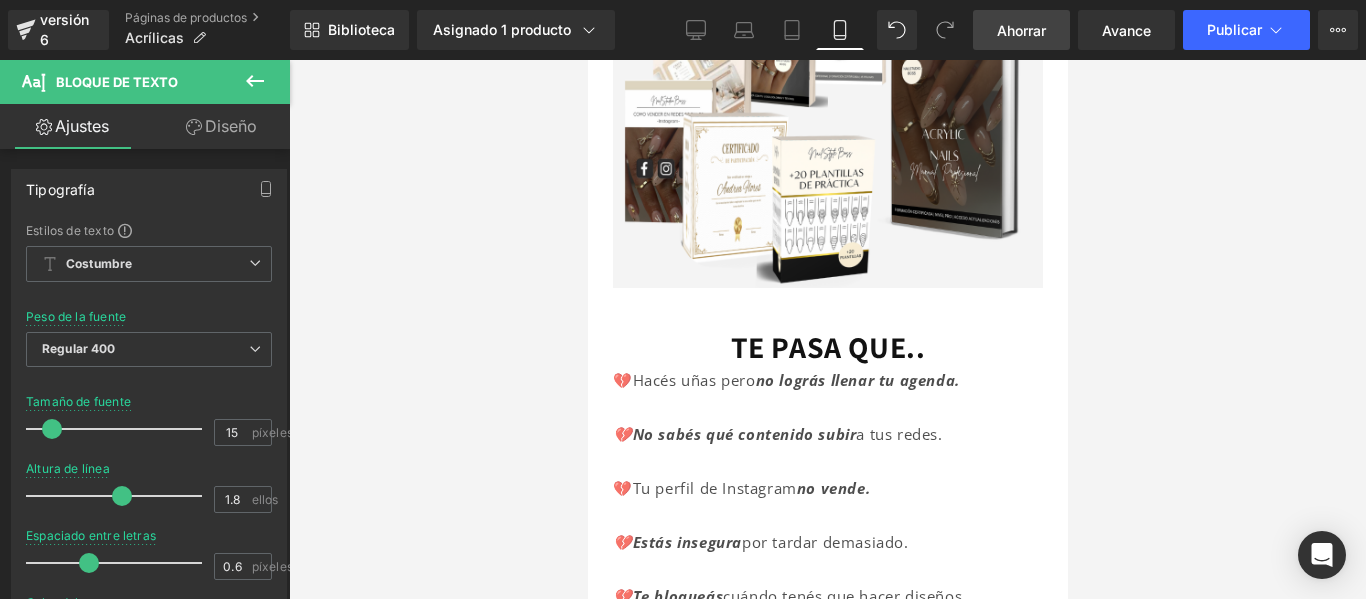 click on "TE PASA QUE..
Título" at bounding box center [827, 347] 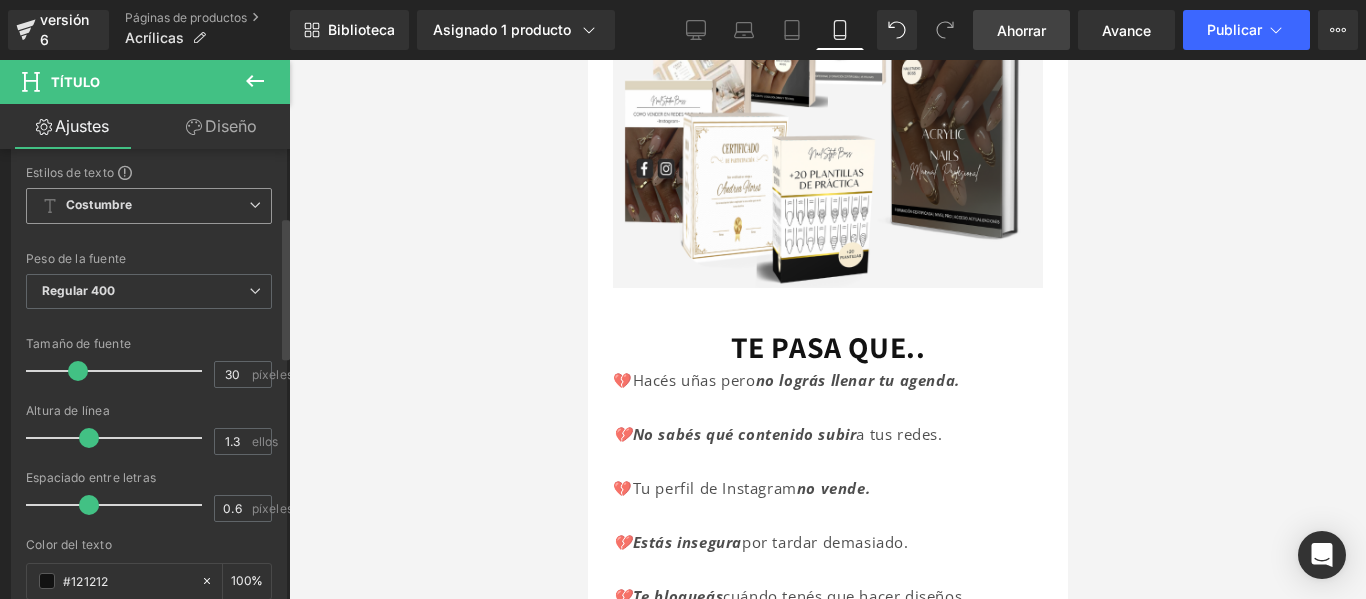 scroll, scrollTop: 213, scrollLeft: 0, axis: vertical 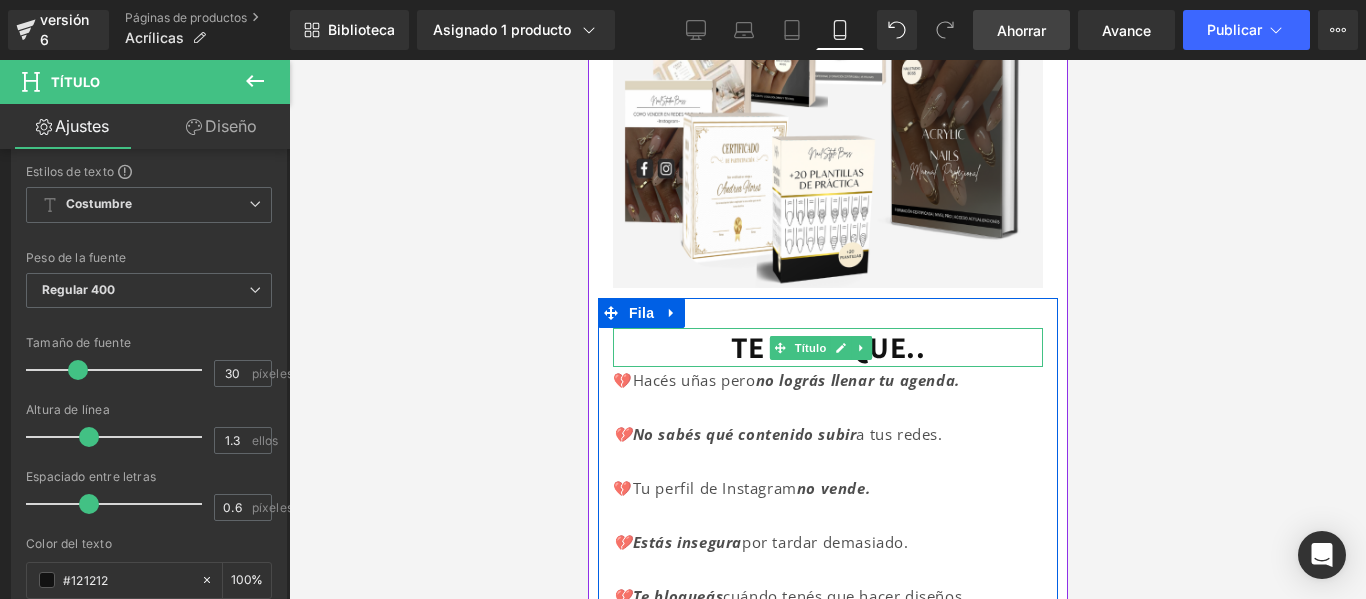 click on "TE PASA QUE.." at bounding box center (827, 347) 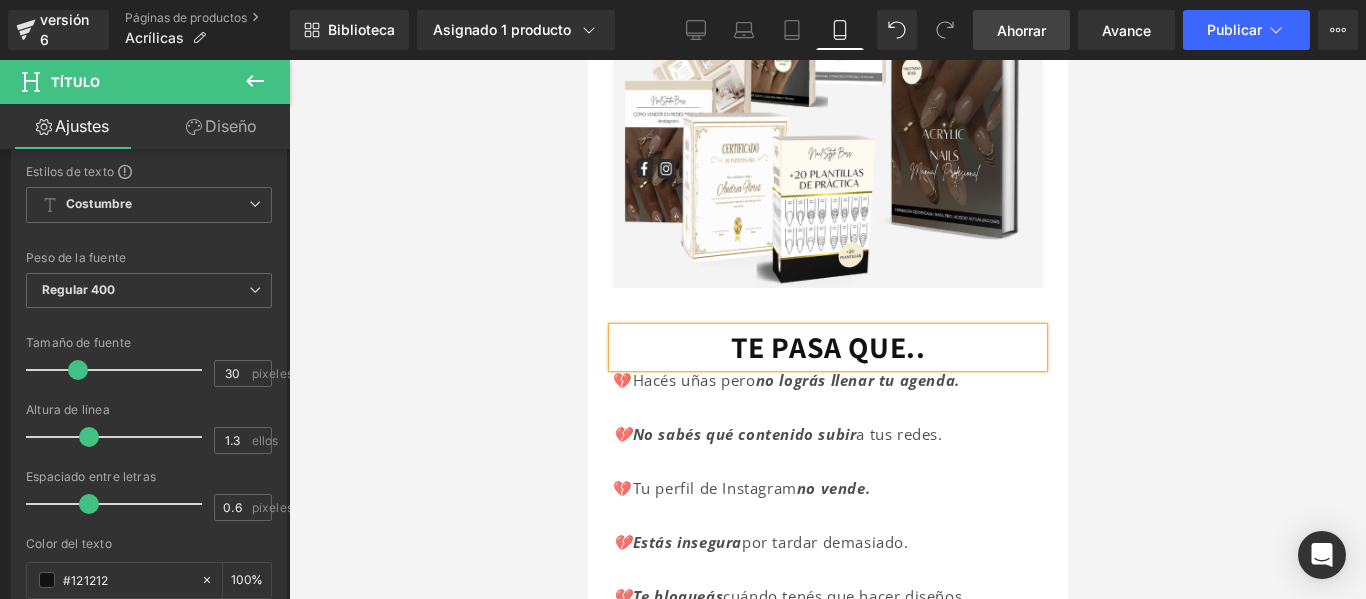 click on "TE PASA QUE.." at bounding box center (827, 347) 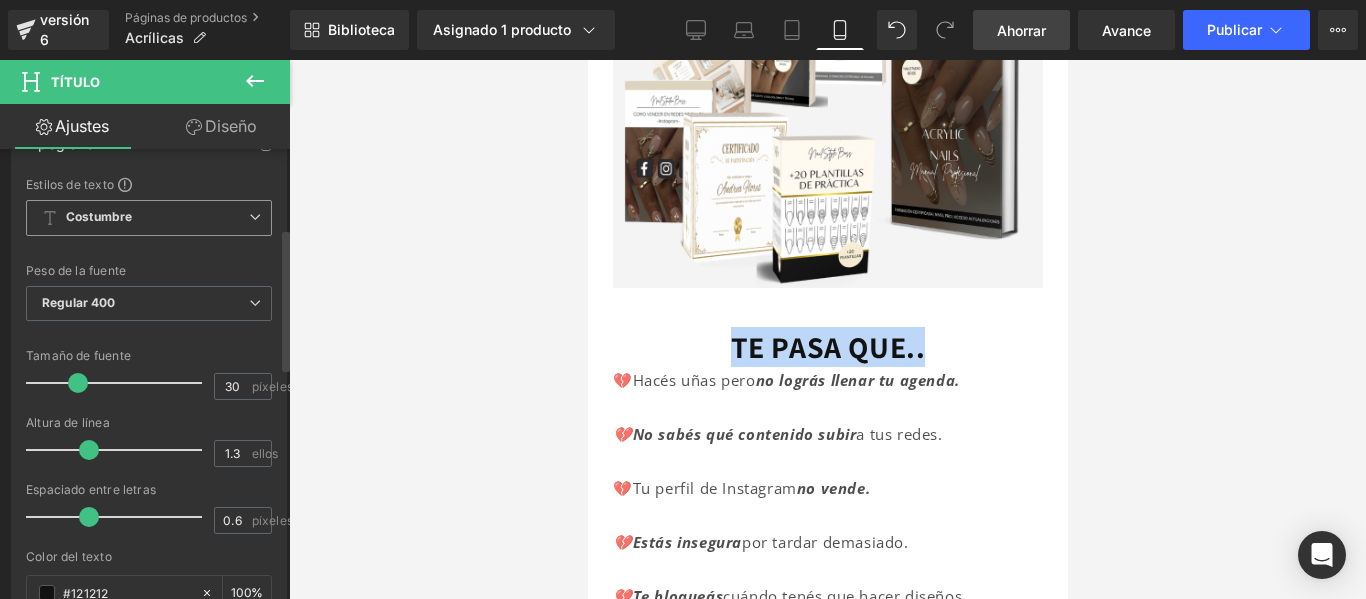 scroll, scrollTop: 259, scrollLeft: 0, axis: vertical 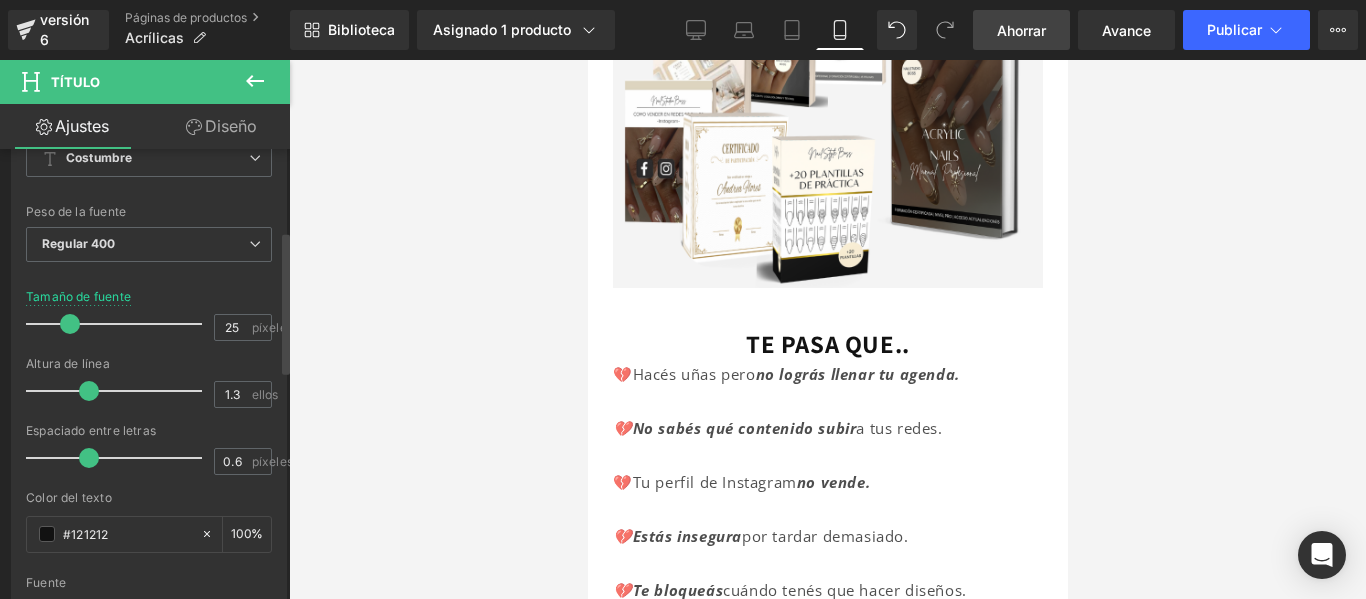 type on "26" 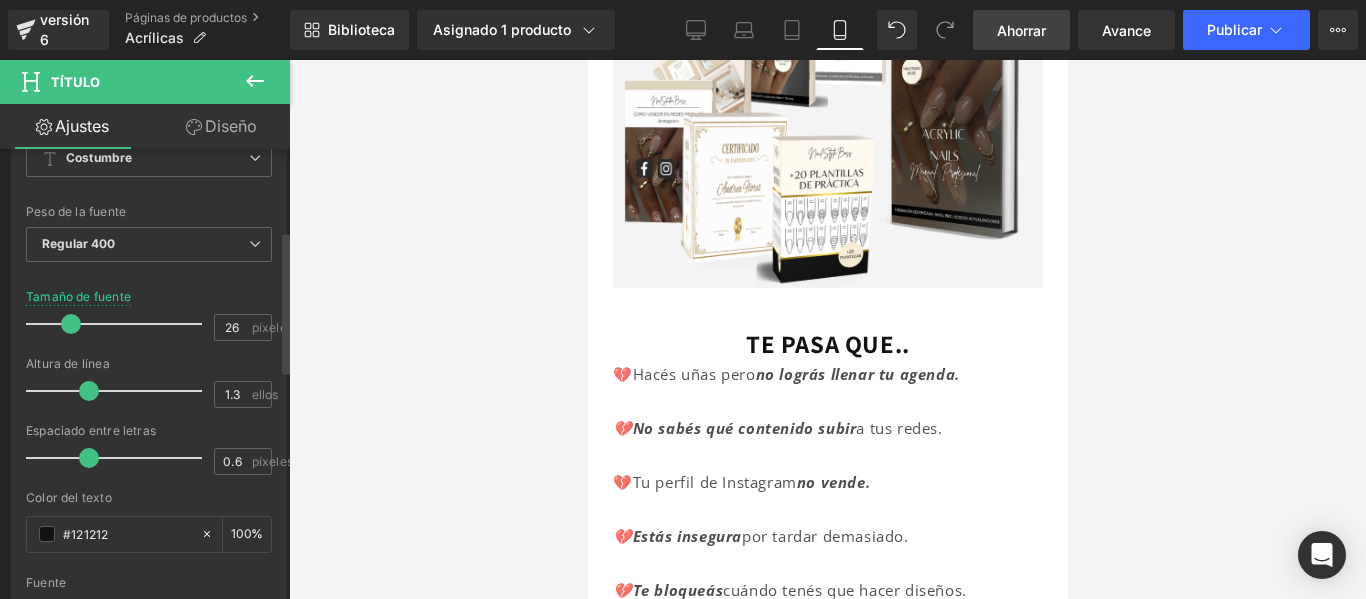 click at bounding box center (71, 324) 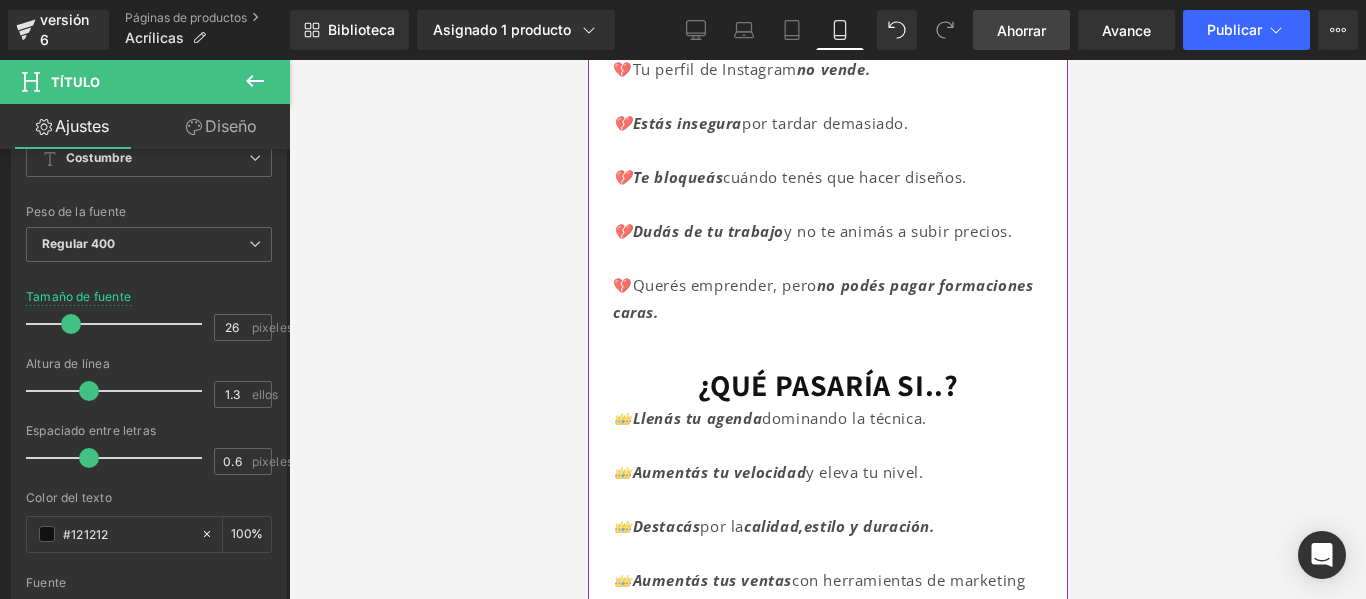 scroll, scrollTop: 760, scrollLeft: 0, axis: vertical 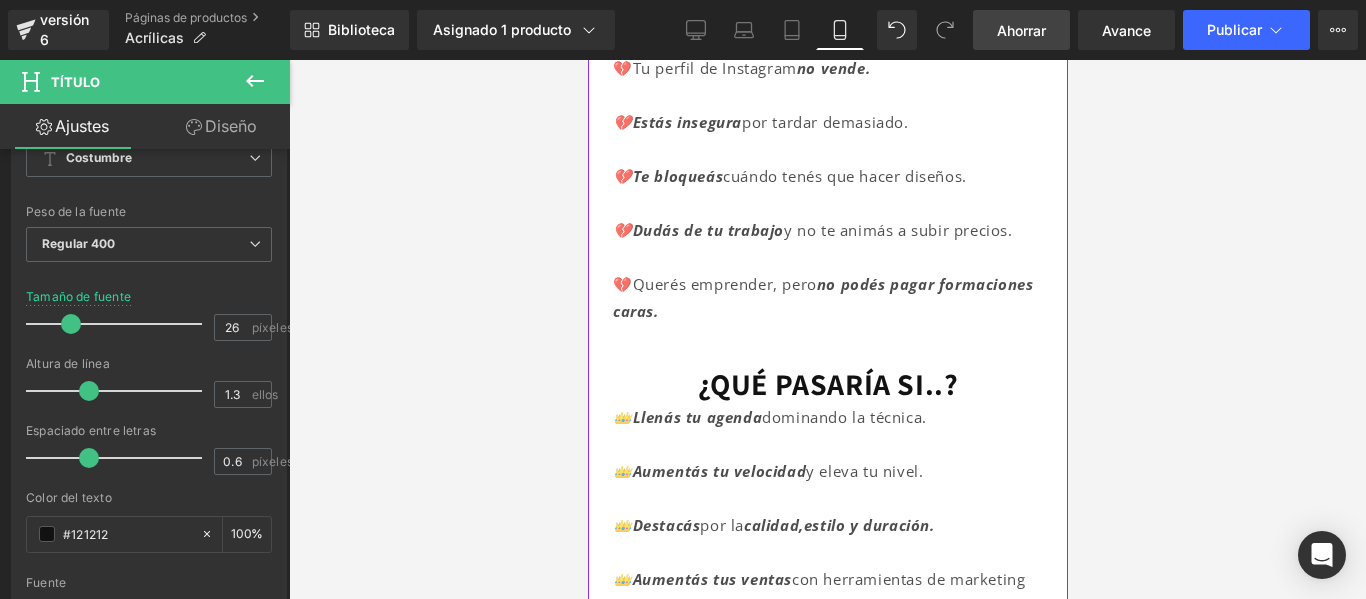 click on "¿QUÉ PASARÍA SI..?" at bounding box center (827, 384) 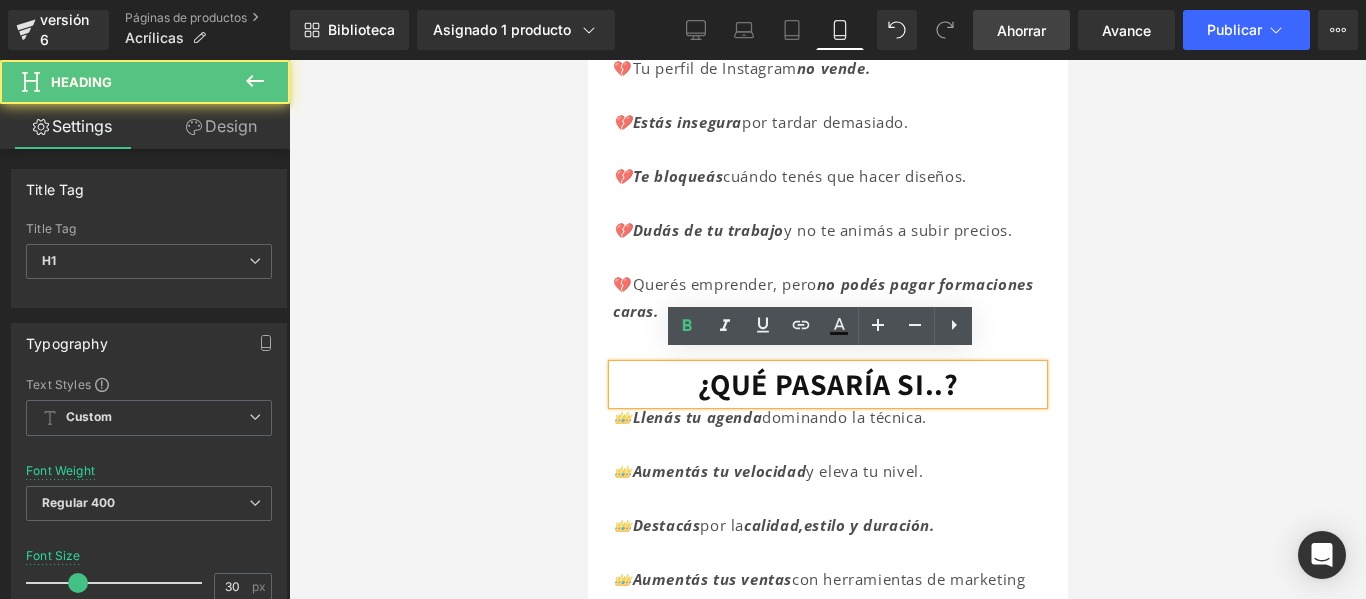 click on "¿QUÉ PASARÍA SI..?" at bounding box center (827, 384) 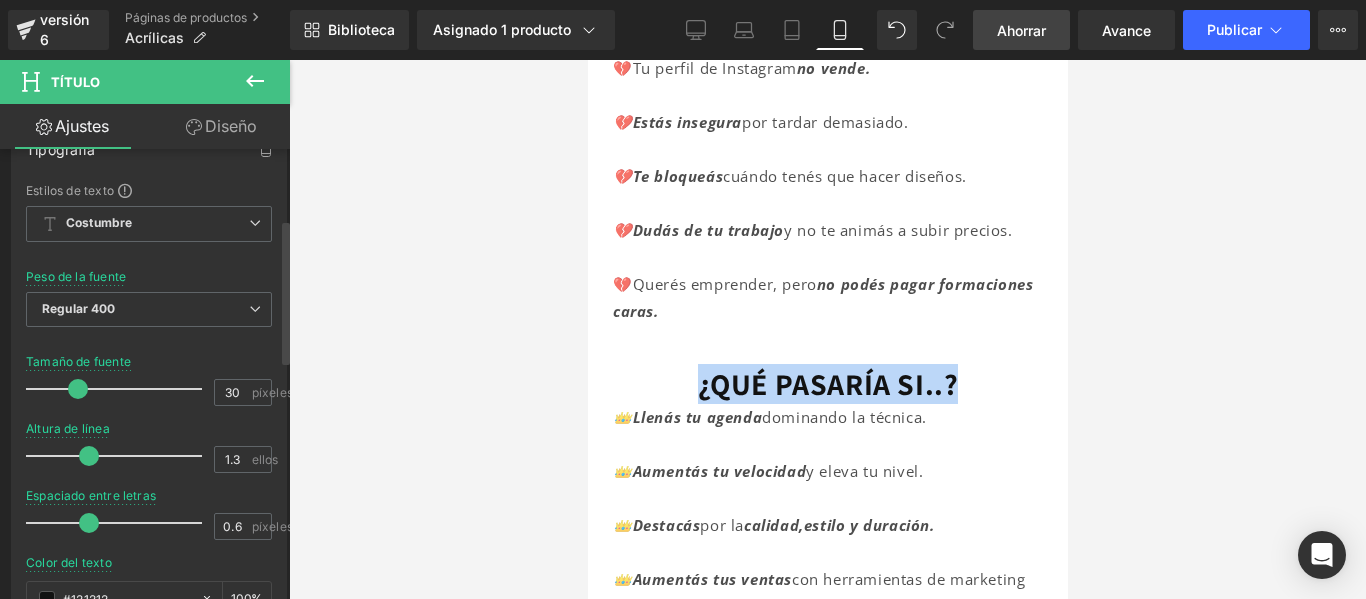 scroll, scrollTop: 227, scrollLeft: 0, axis: vertical 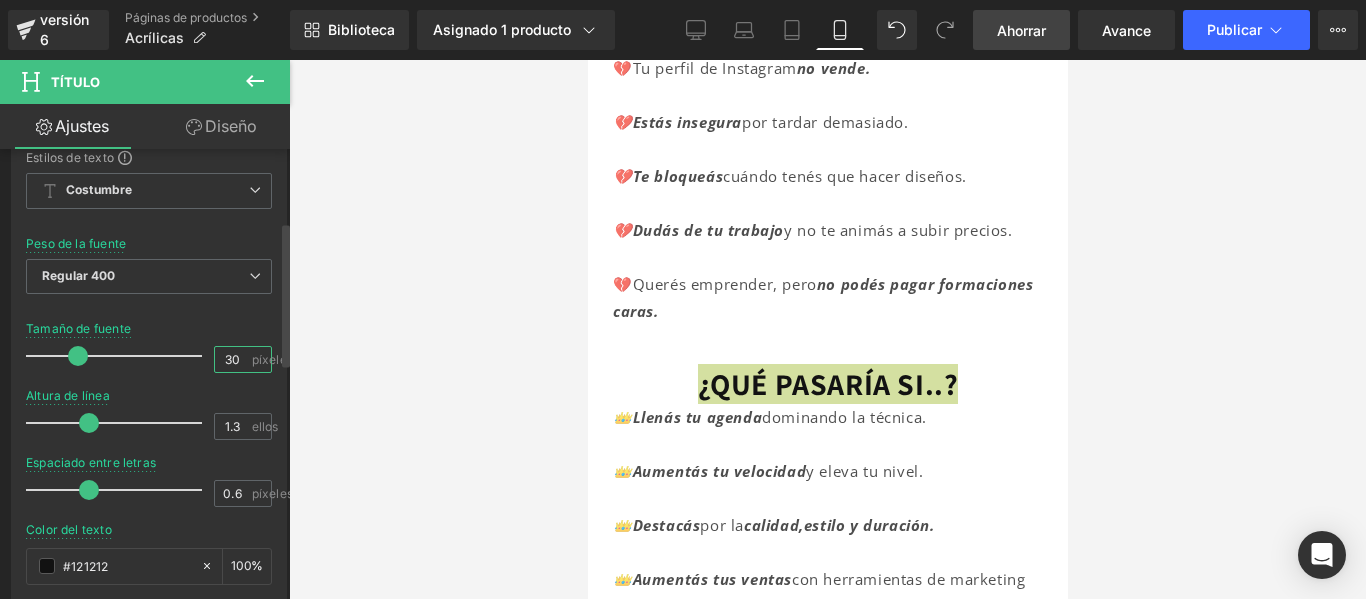 click on "30" at bounding box center [232, 359] 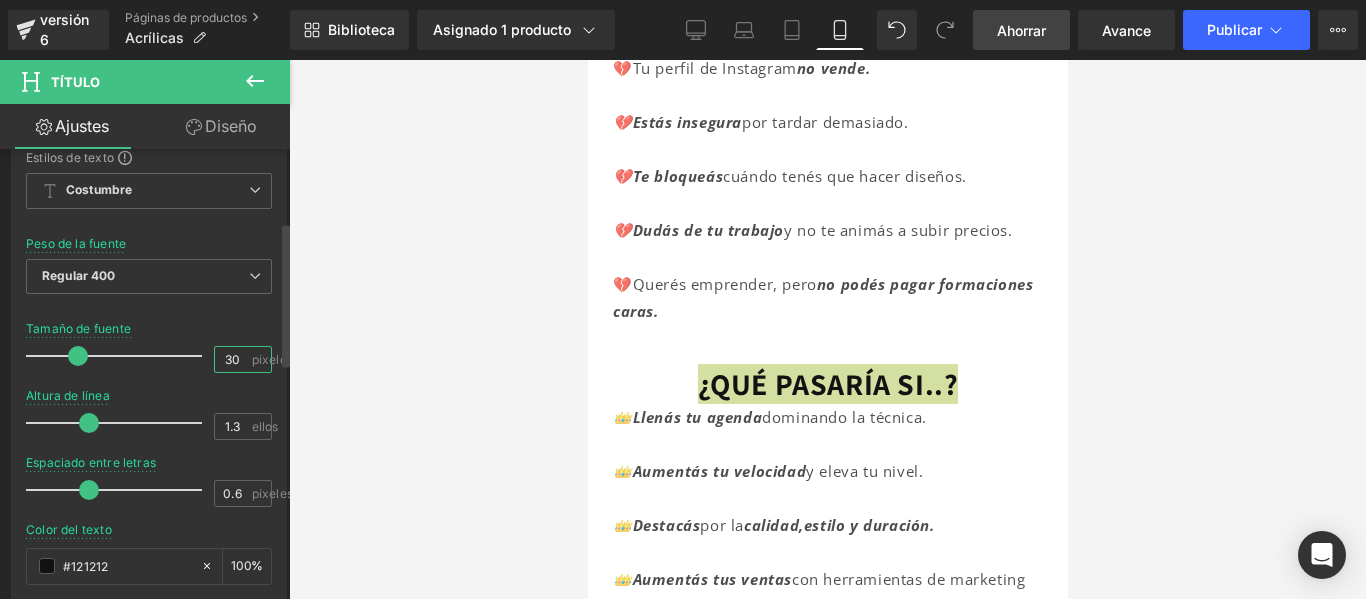 click on "30" at bounding box center (232, 359) 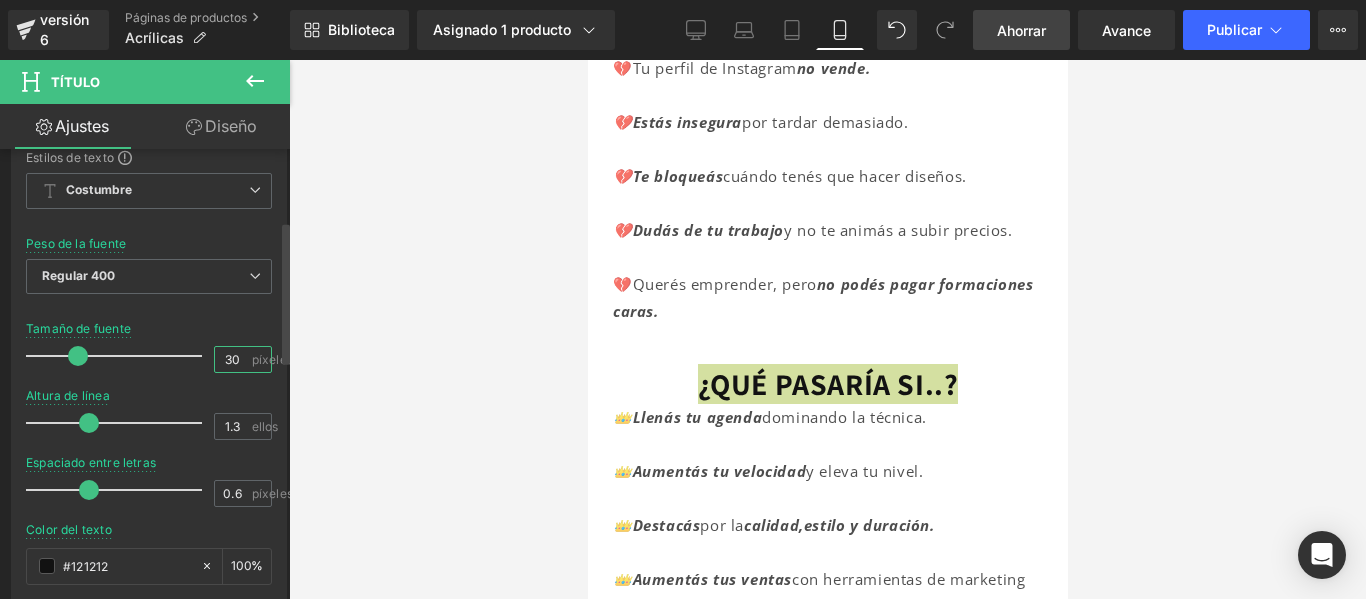 click on "30" at bounding box center [232, 359] 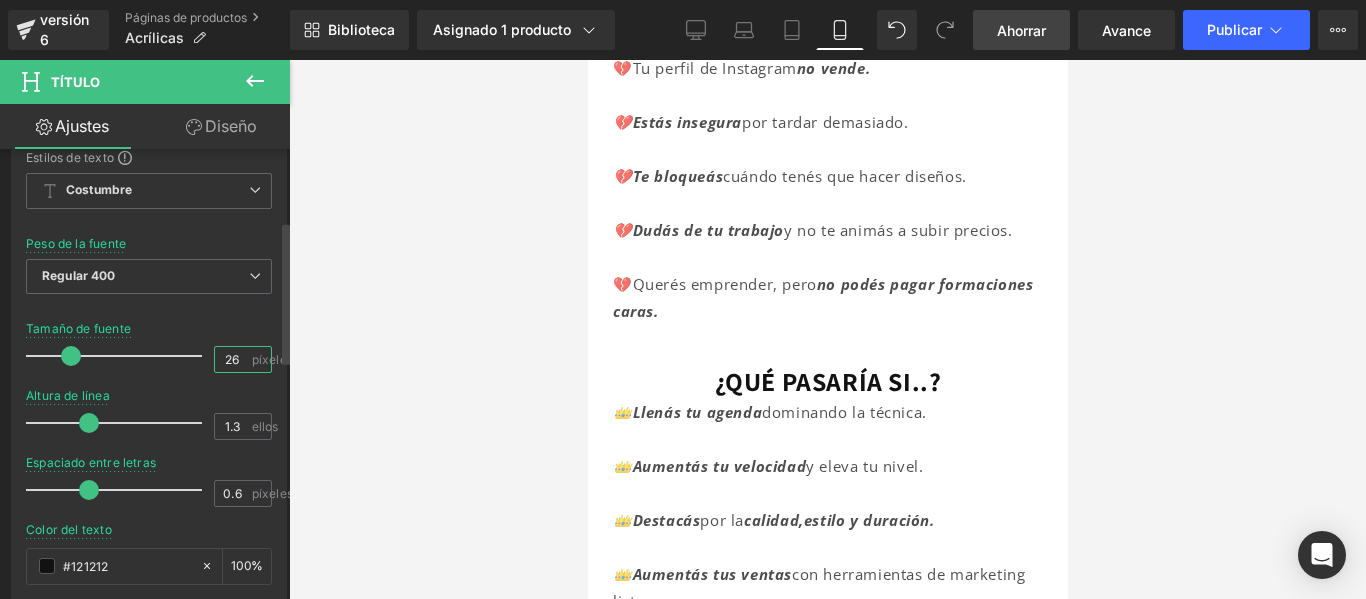 type on "26" 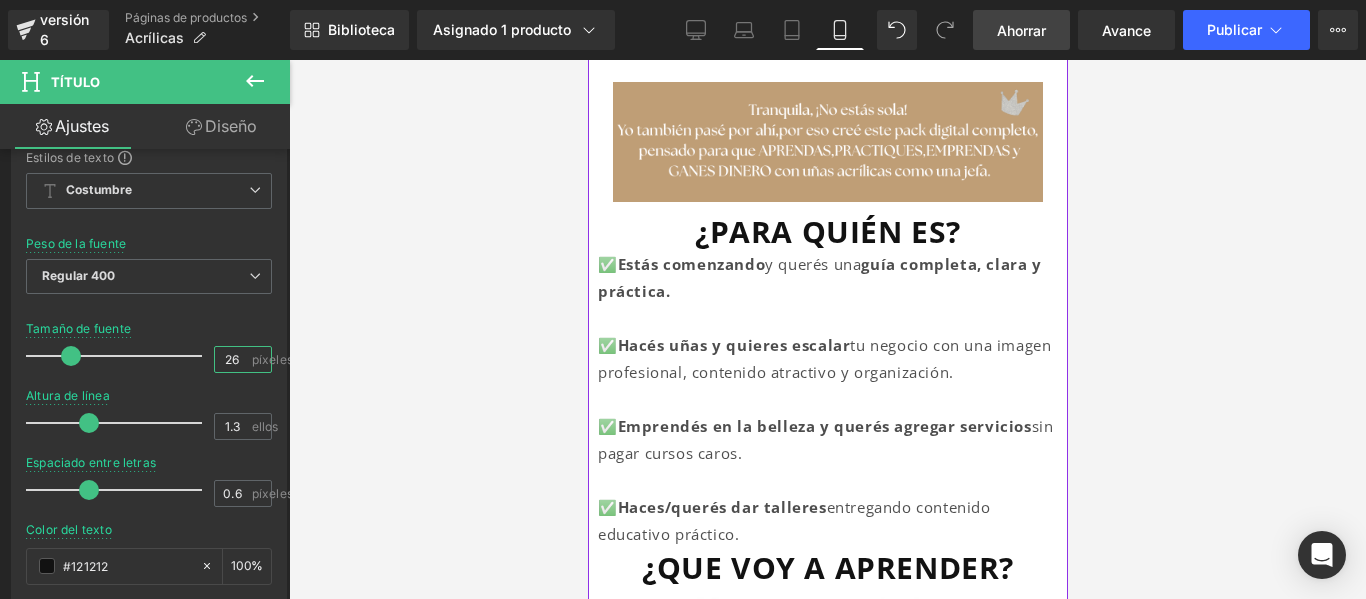 scroll, scrollTop: 1442, scrollLeft: 0, axis: vertical 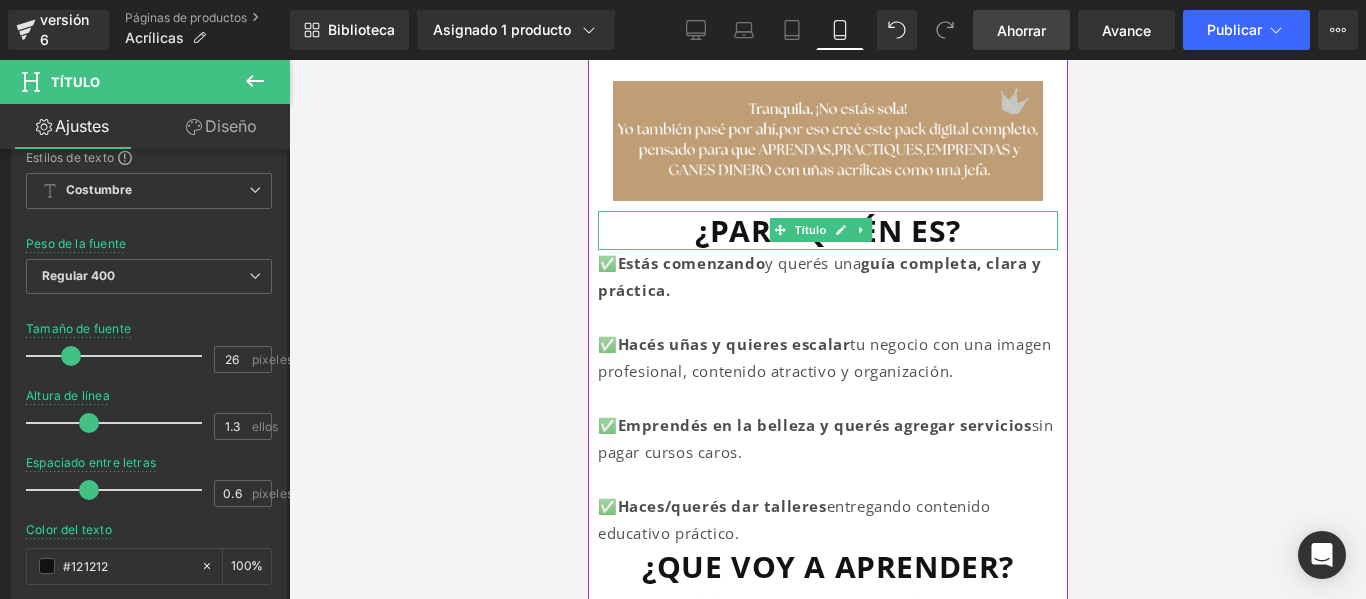 click on "¿PARA QUIÉN ES?" at bounding box center (827, 230) 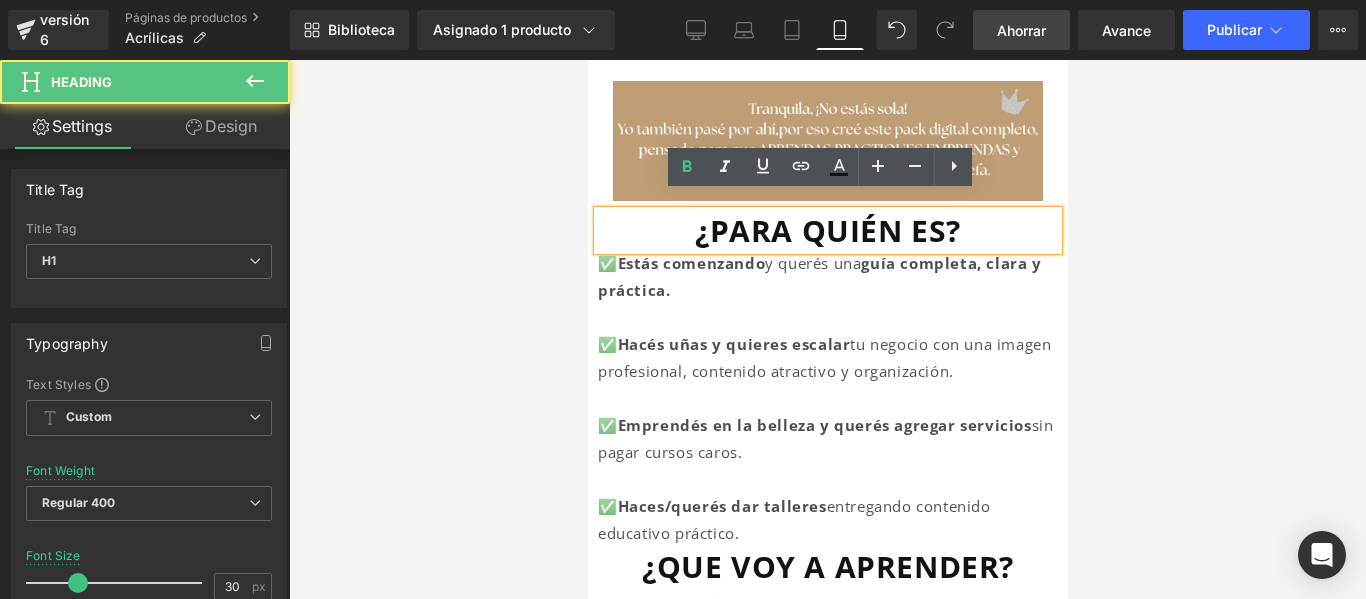 click on "¿PARA QUIÉN ES?" at bounding box center (827, 230) 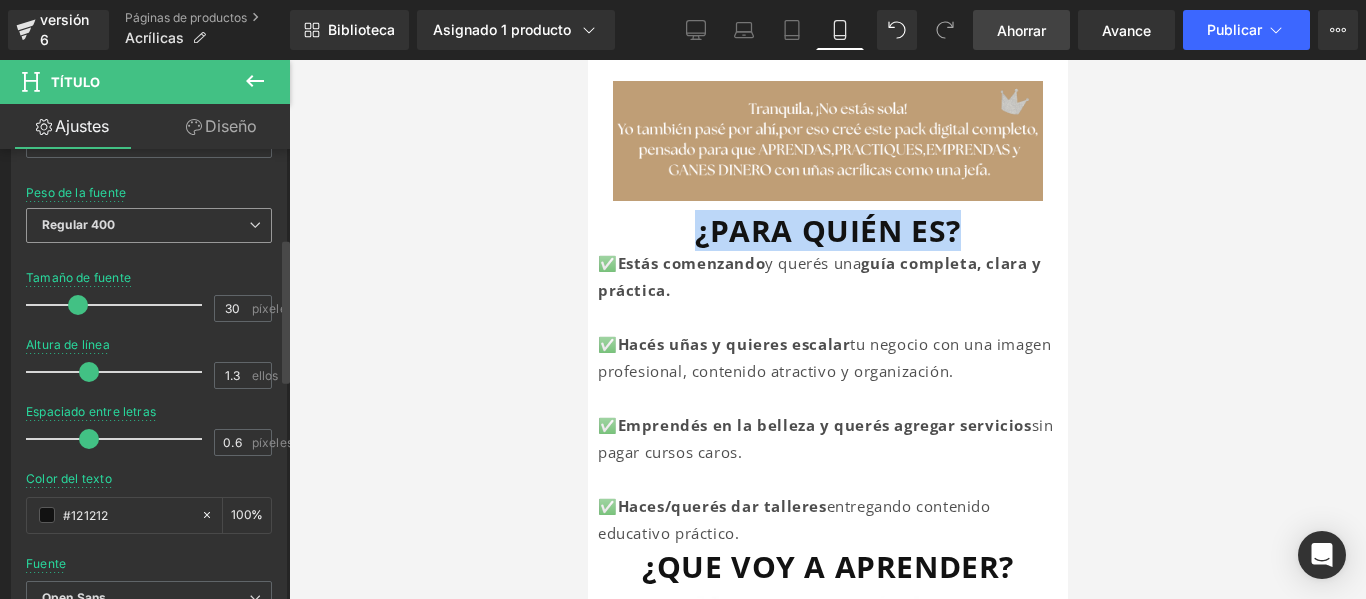 scroll, scrollTop: 279, scrollLeft: 0, axis: vertical 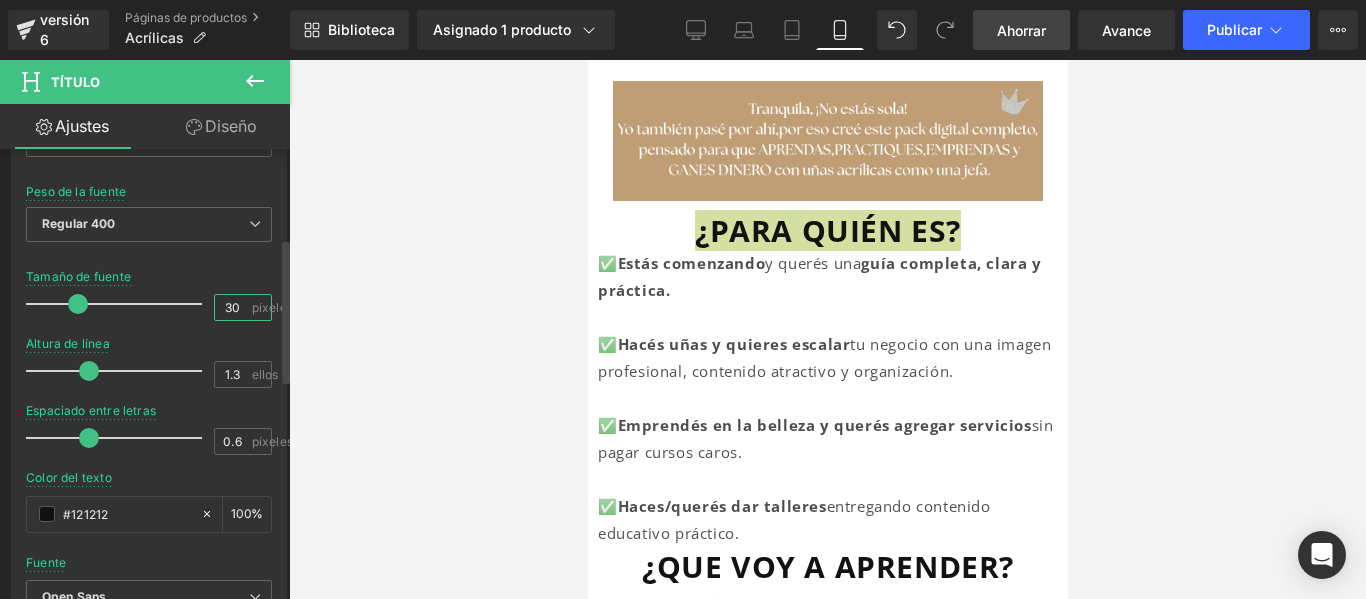 click on "30" at bounding box center [232, 307] 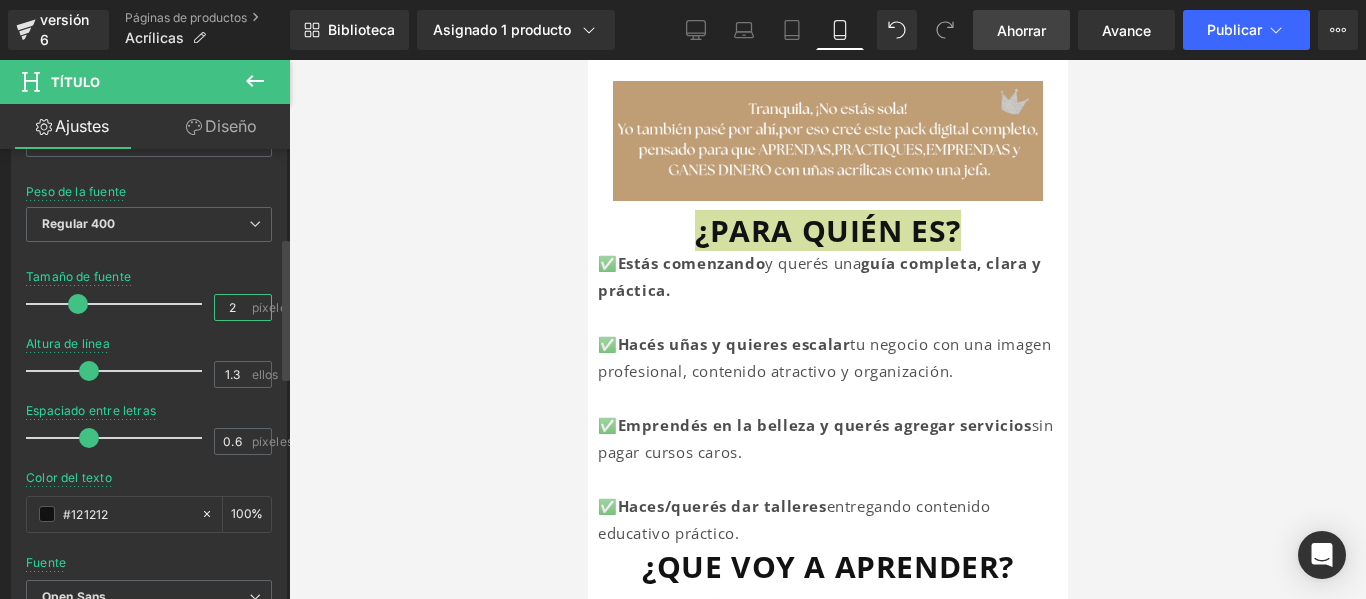 type on "26" 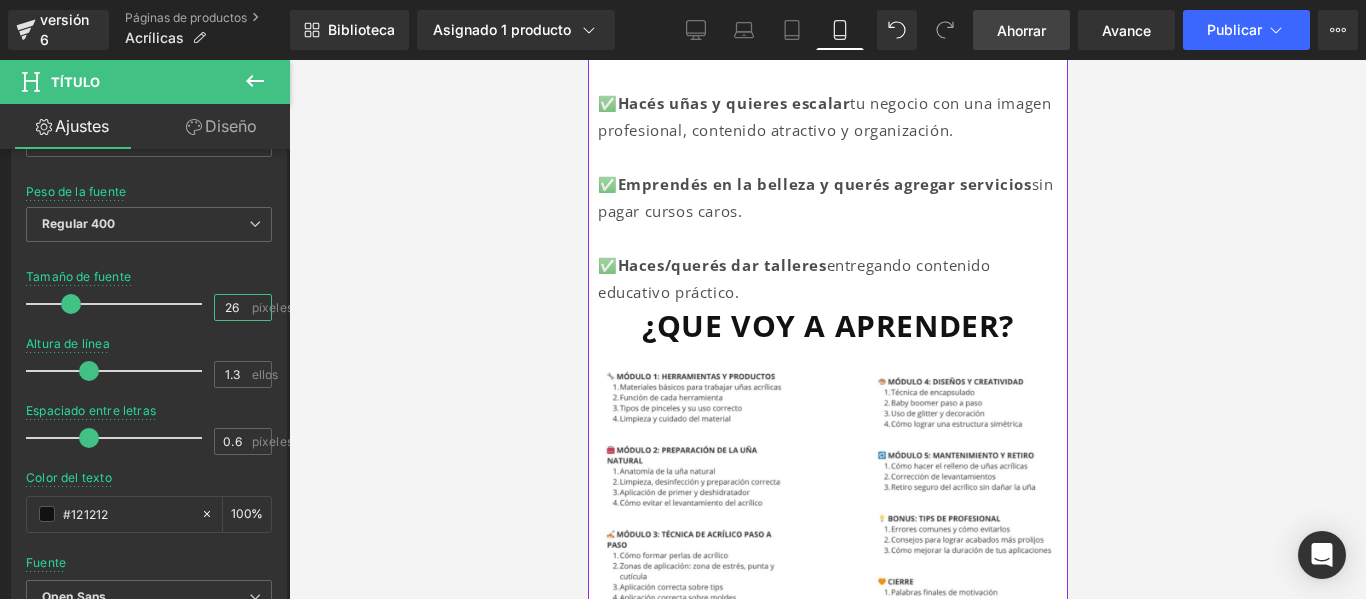 scroll, scrollTop: 1678, scrollLeft: 0, axis: vertical 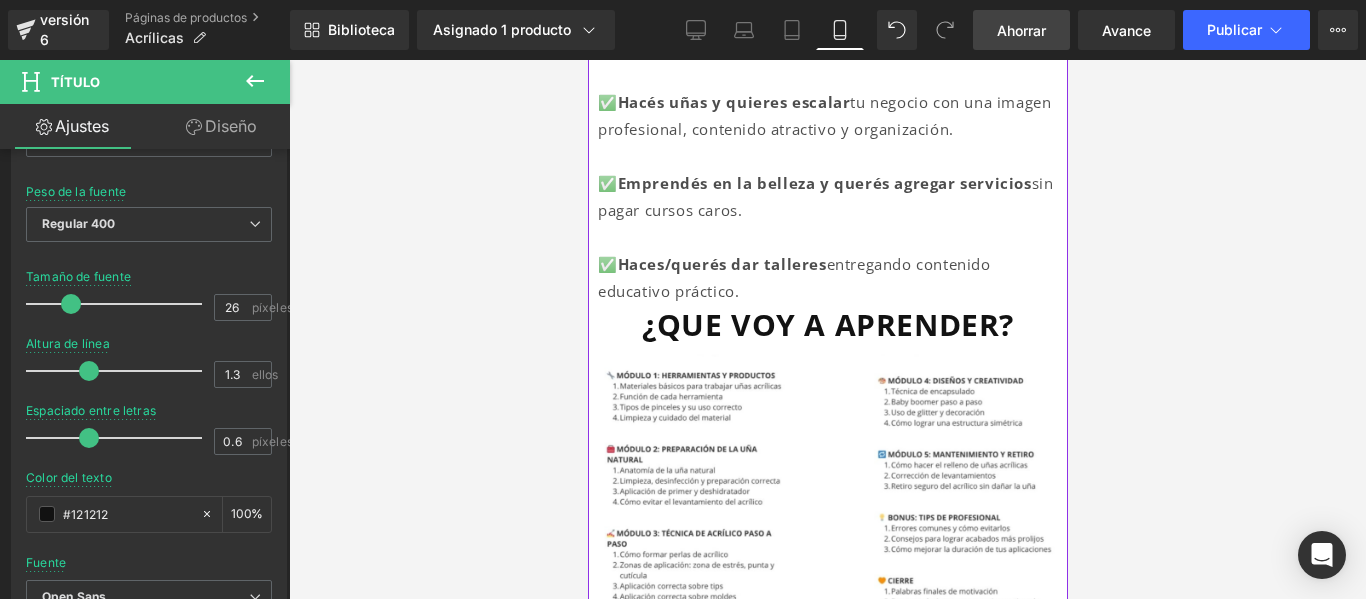 click on "¿QUE VOY A APRENDER?" at bounding box center (827, 324) 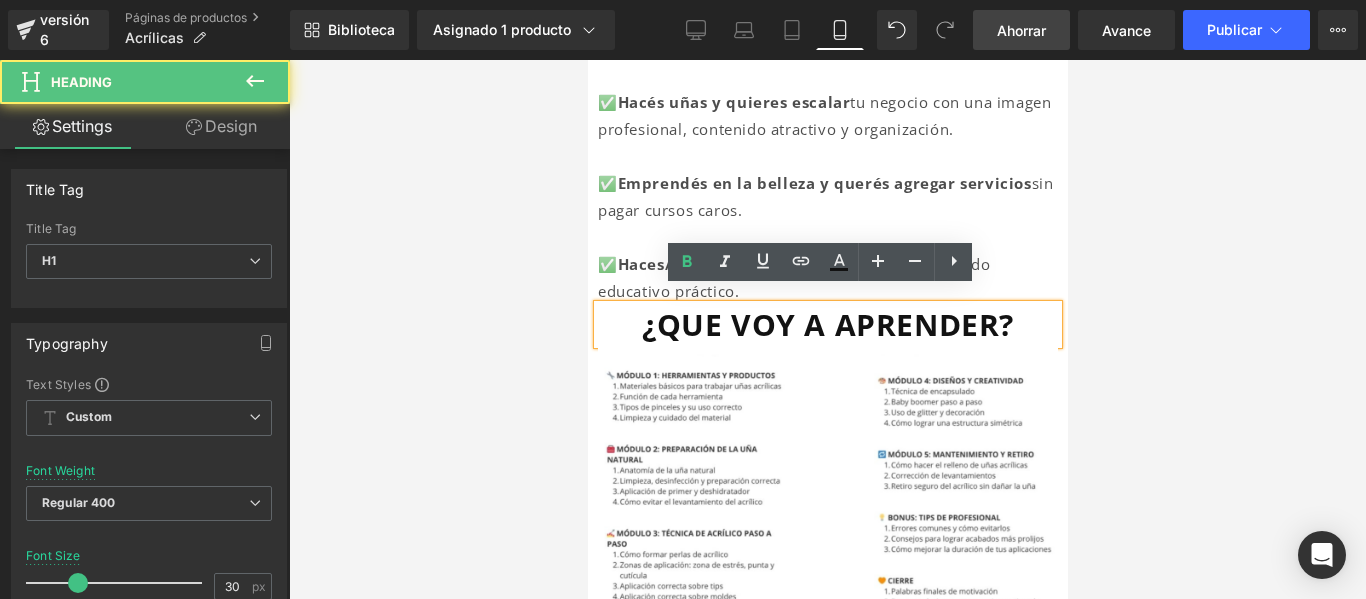 click on "¿QUE VOY A APRENDER?" at bounding box center (827, 324) 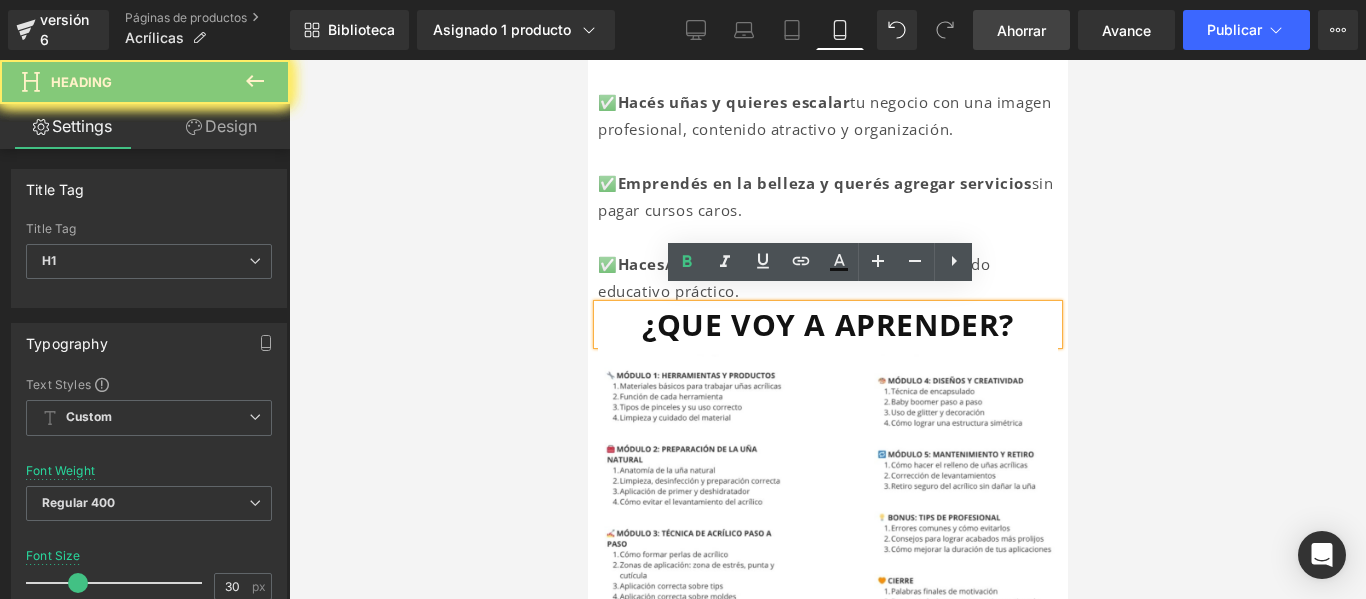 click on "¿QUE VOY A APRENDER?" at bounding box center [827, 324] 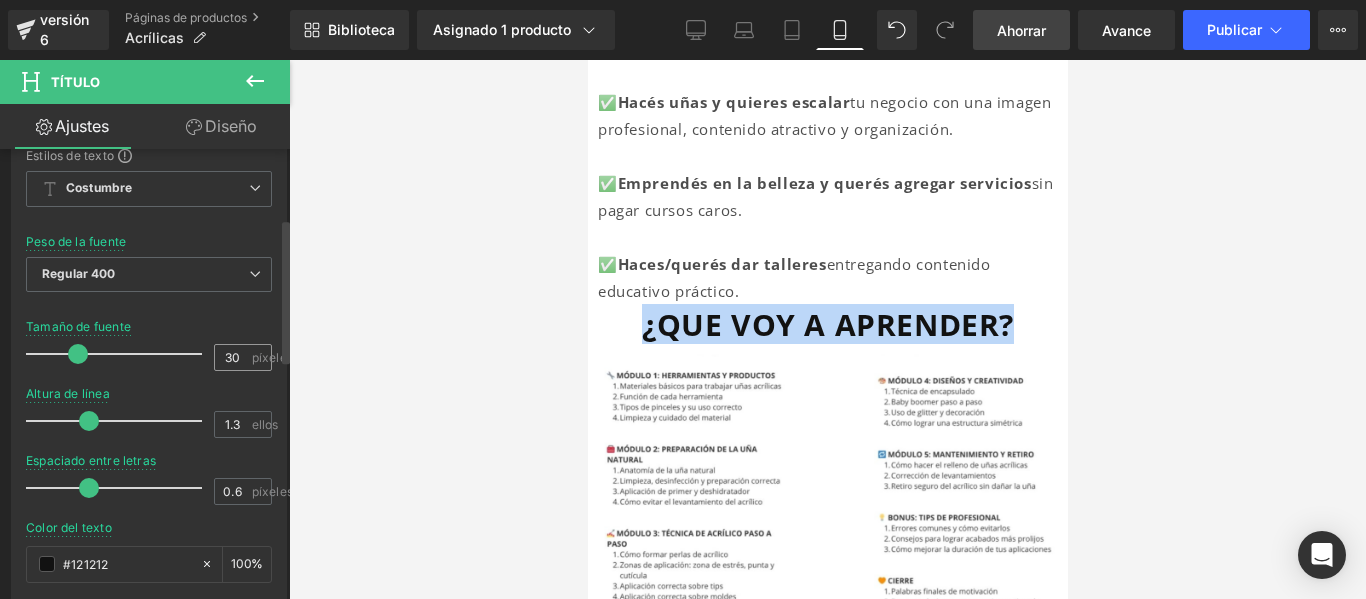 scroll, scrollTop: 232, scrollLeft: 0, axis: vertical 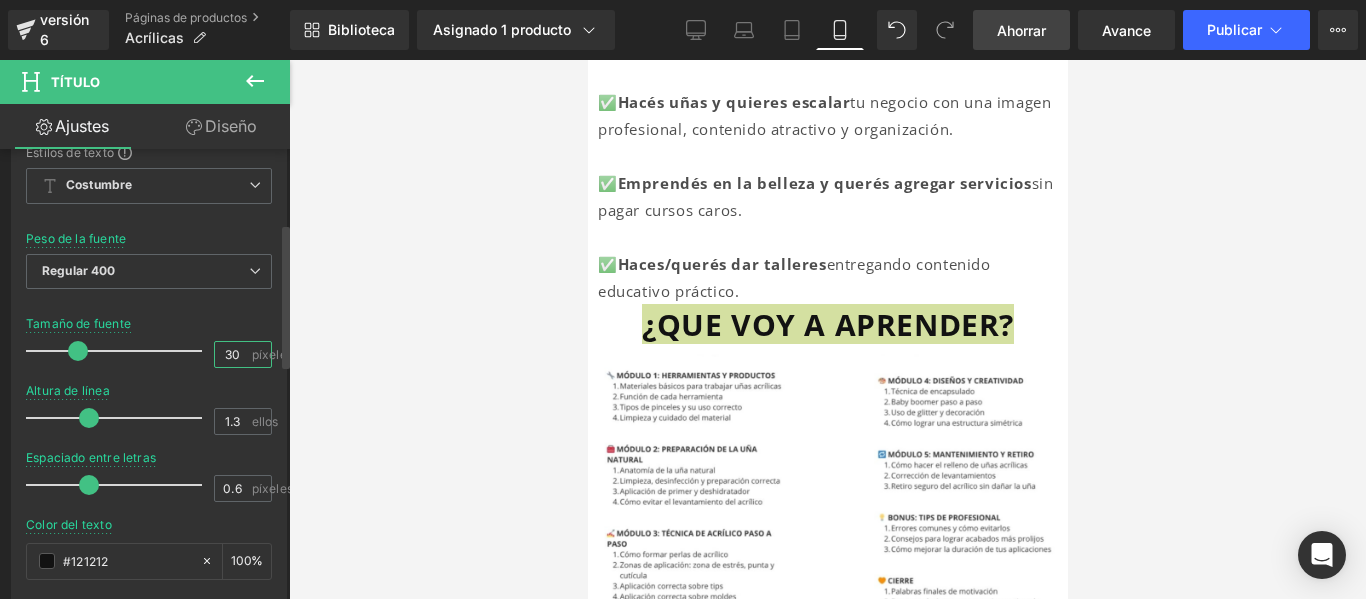 click on "30" at bounding box center [232, 354] 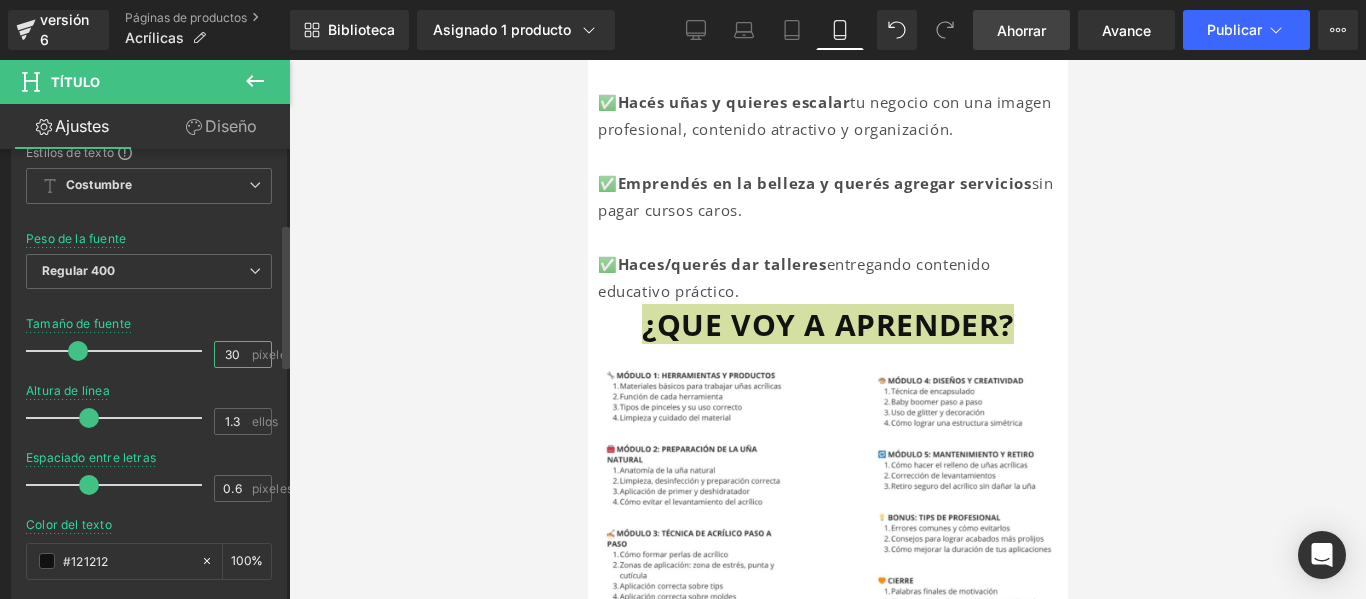 click on "30" at bounding box center [232, 354] 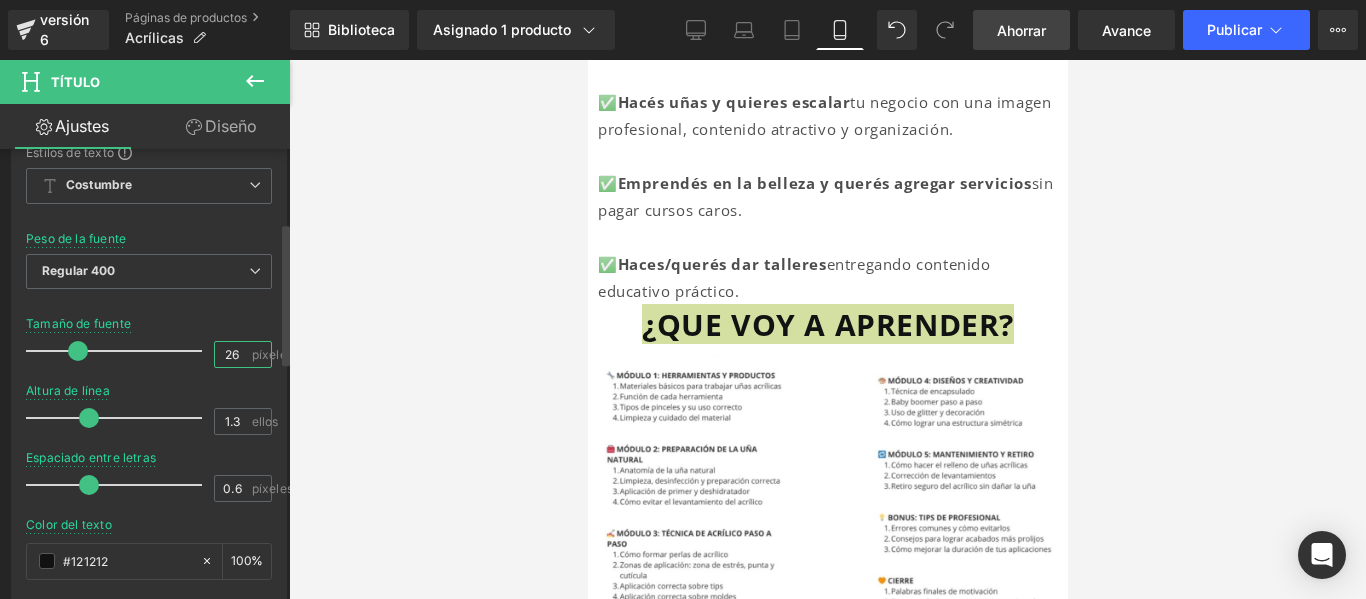 type on "26" 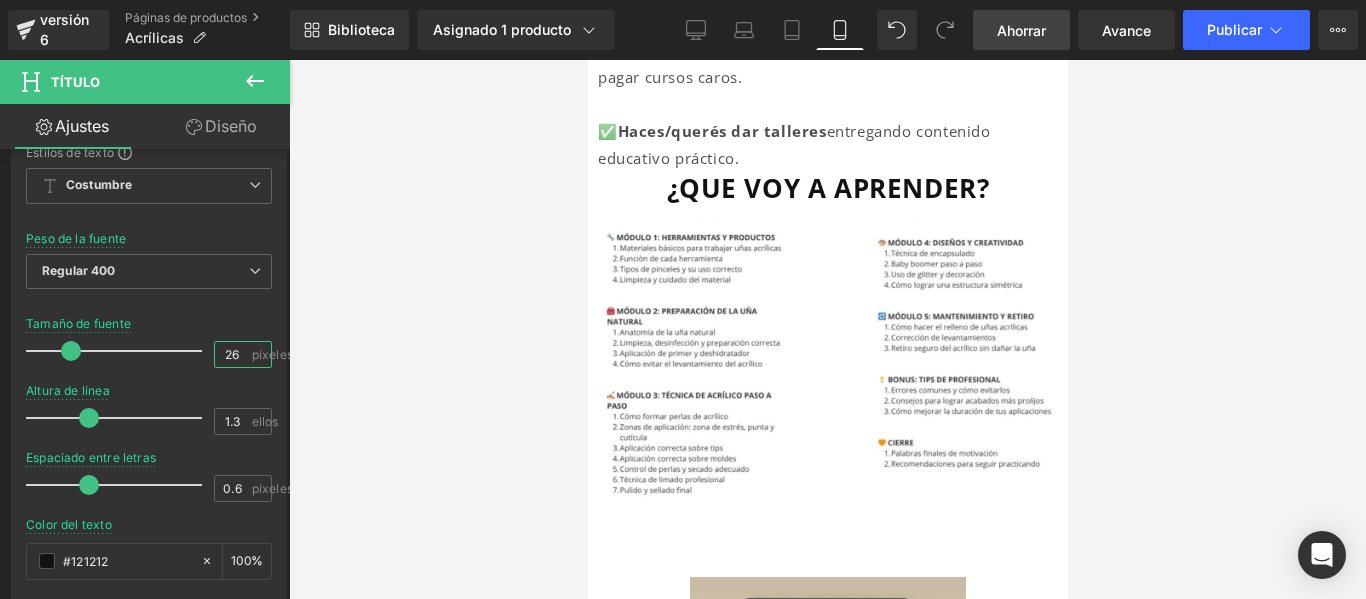 scroll, scrollTop: 1801, scrollLeft: 0, axis: vertical 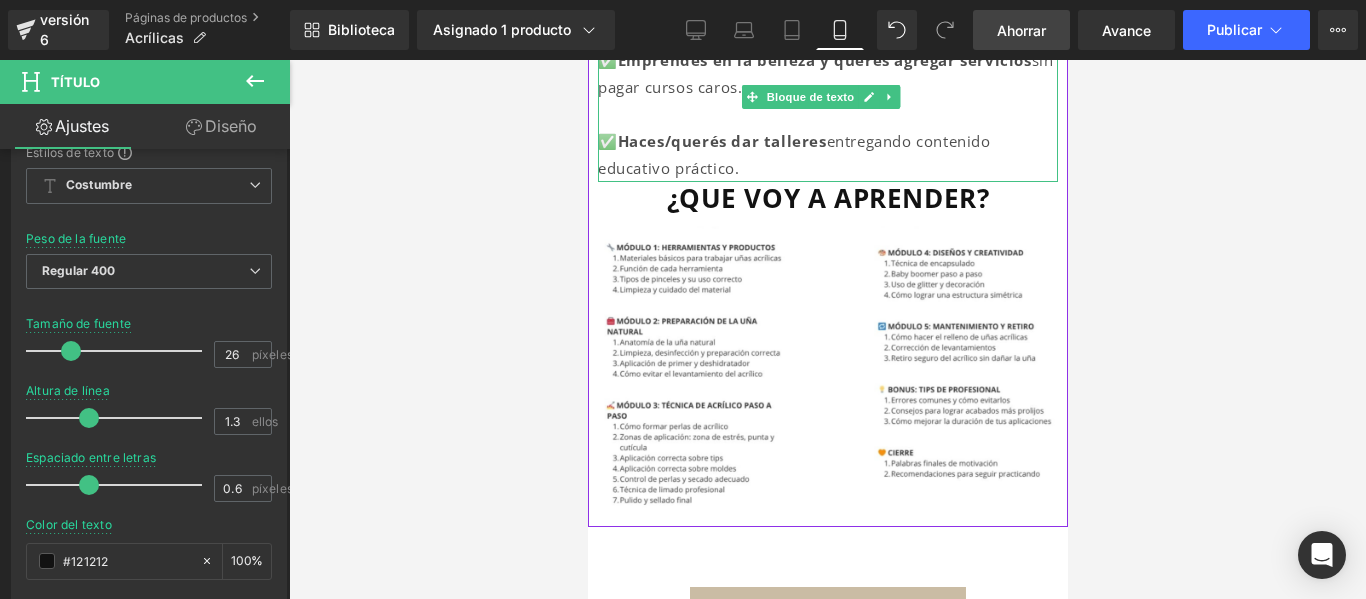 click on "✅Haces/querés dar talleres   entregando contenido educativo práctico." at bounding box center (827, 155) 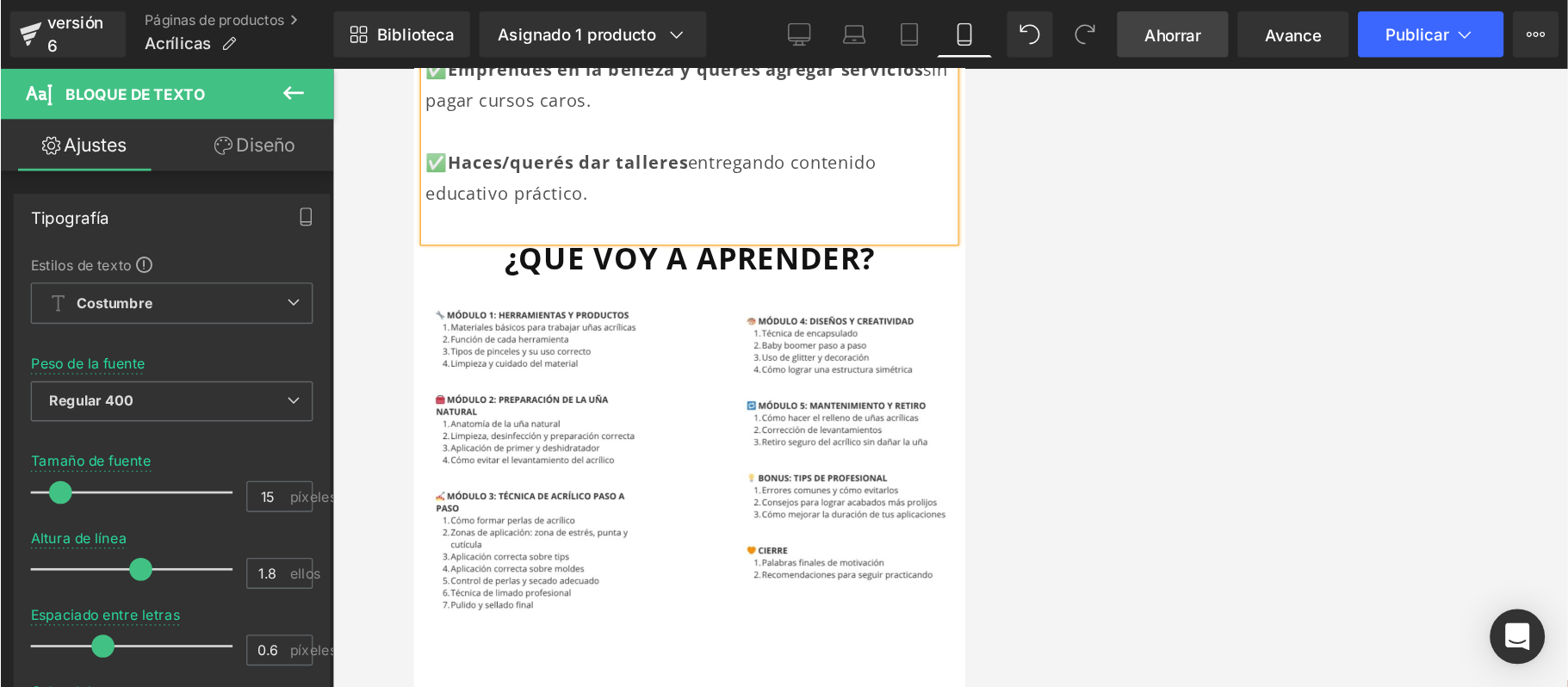 scroll, scrollTop: 1550, scrollLeft: 0, axis: vertical 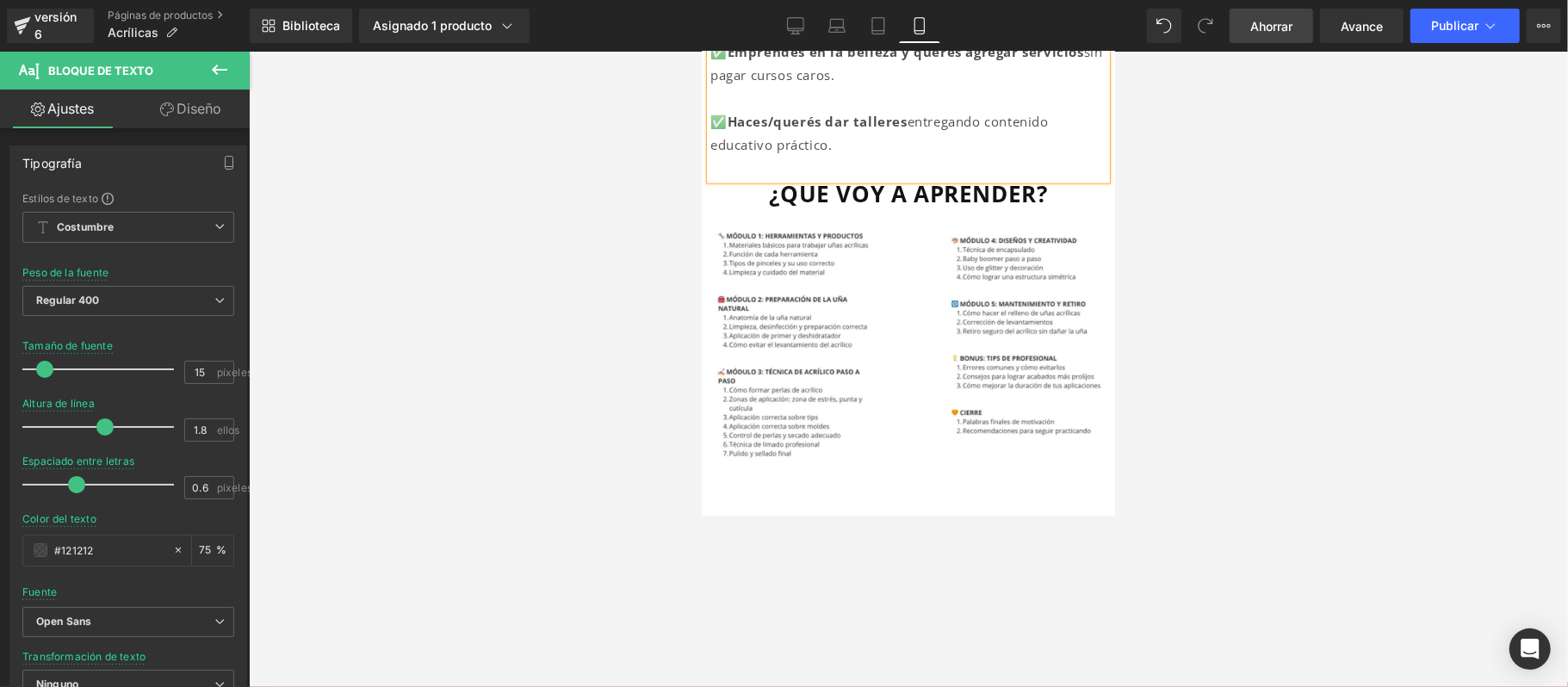 click at bounding box center [908, 167] 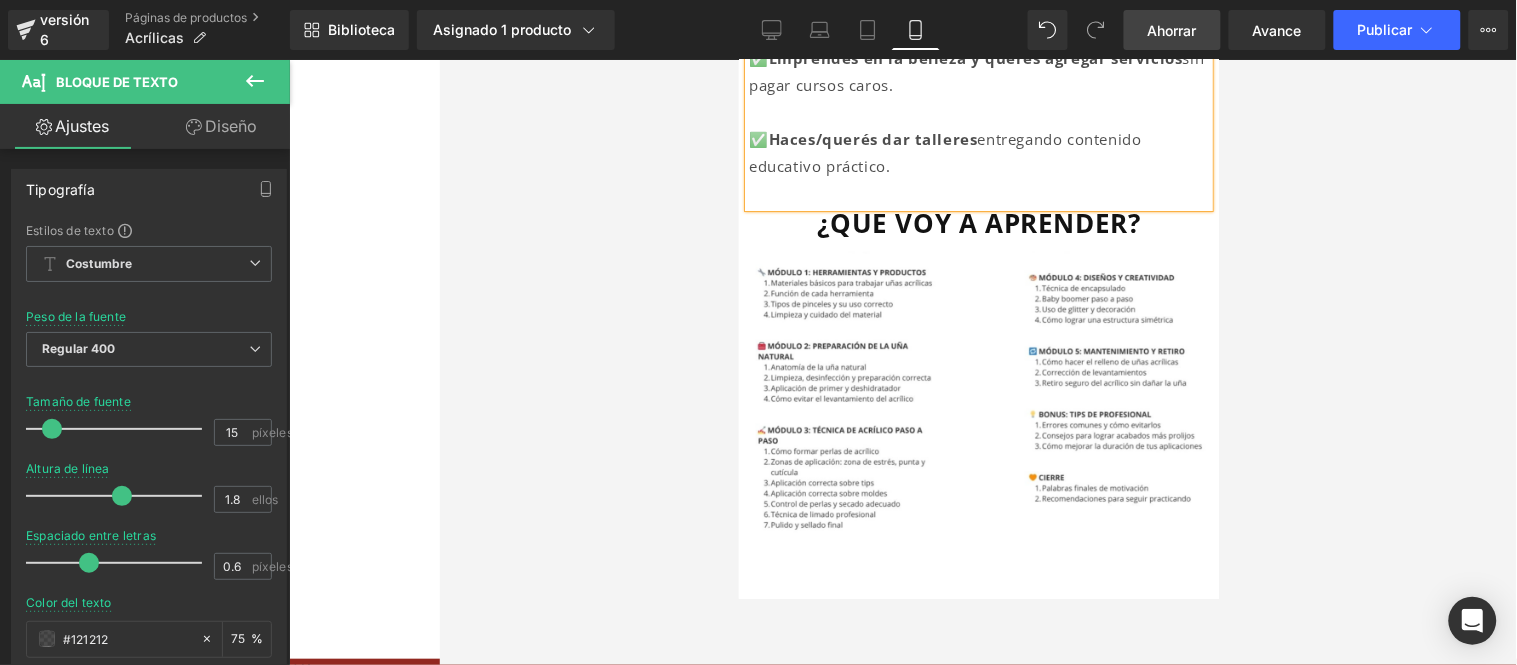 scroll, scrollTop: 1803, scrollLeft: 0, axis: vertical 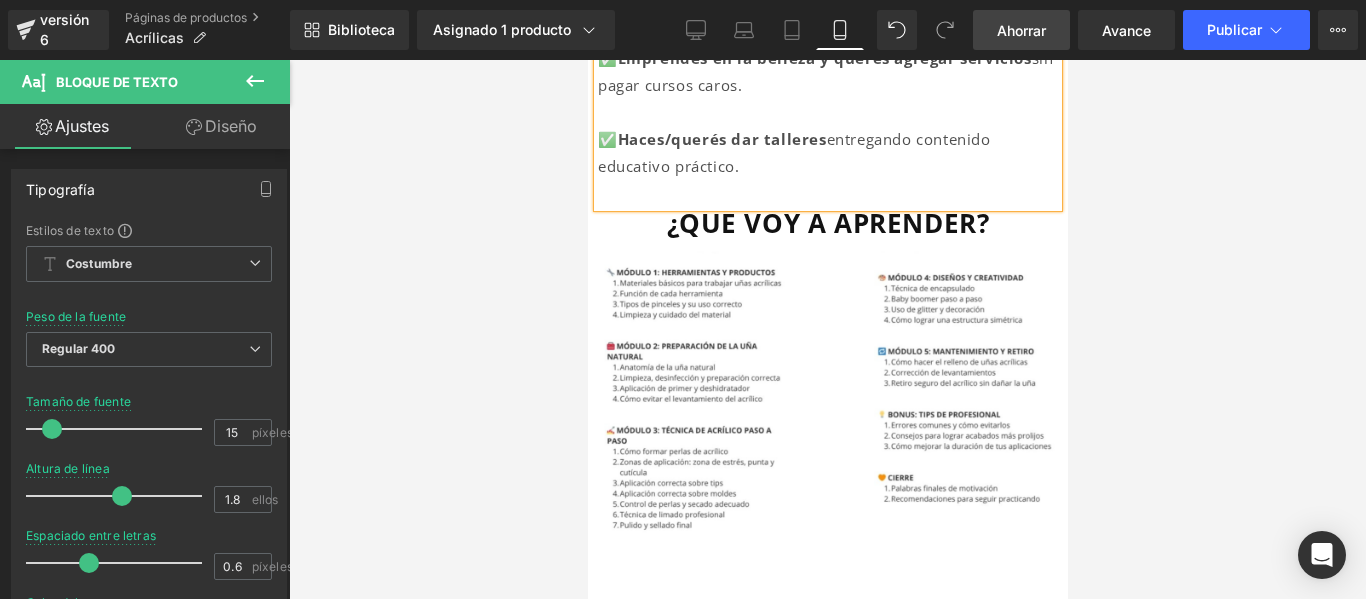 click at bounding box center (827, 193) 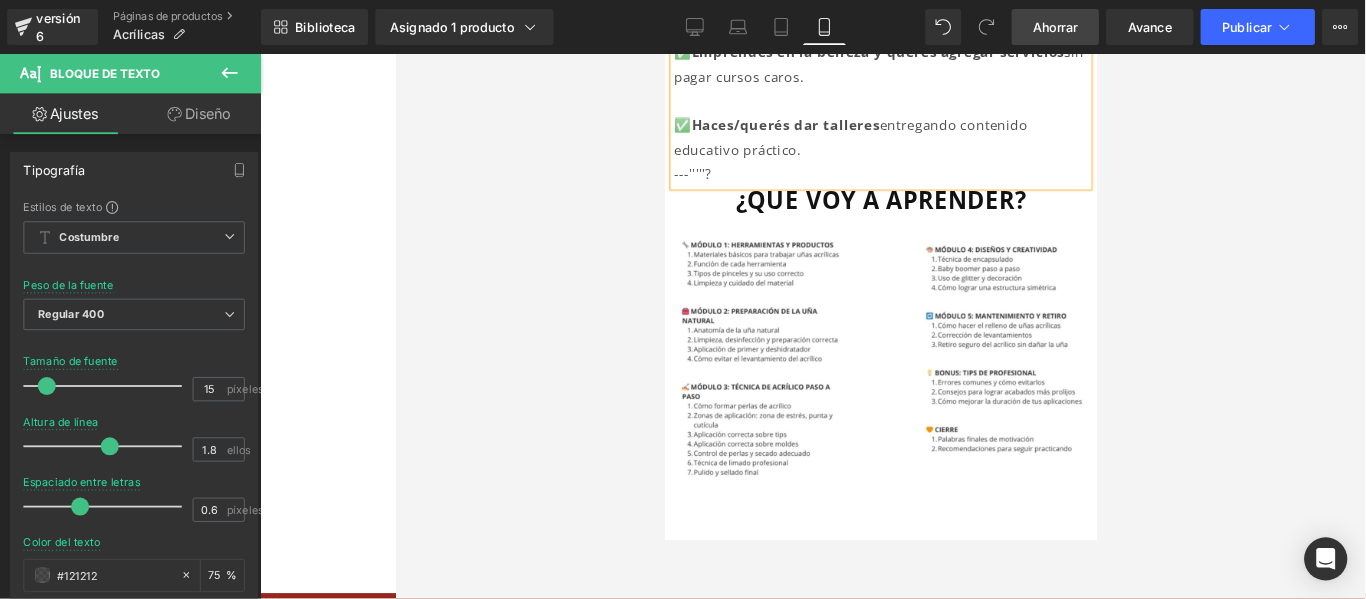 scroll, scrollTop: 1803, scrollLeft: 0, axis: vertical 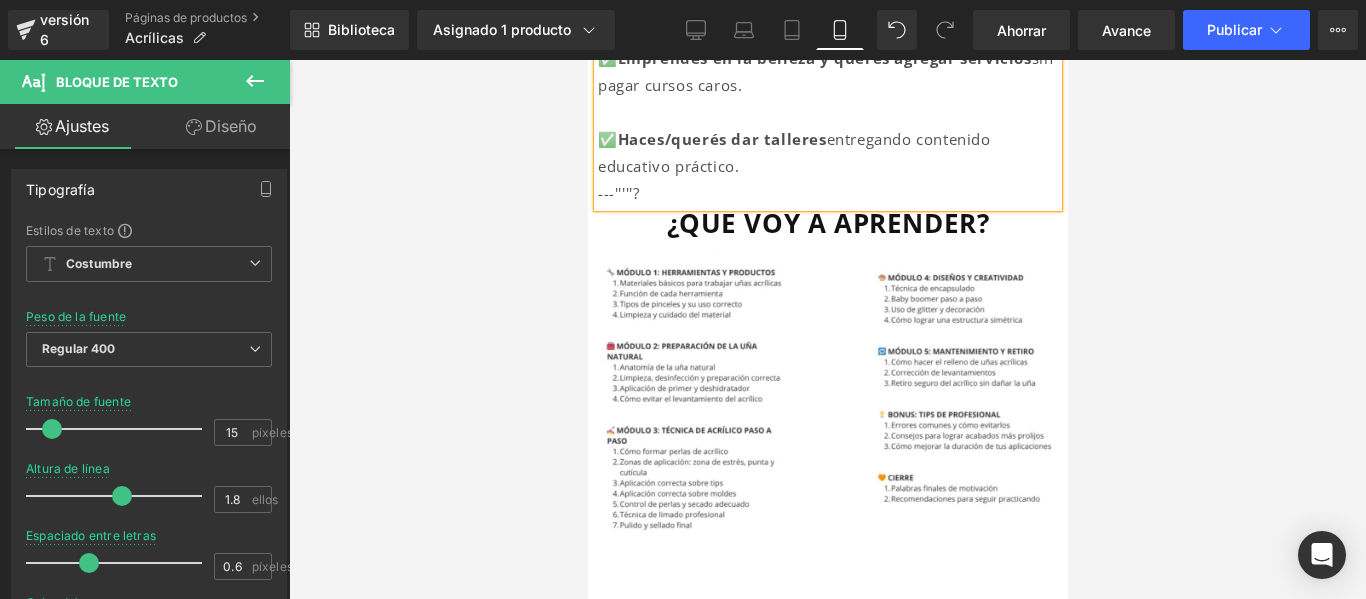 click on "---'''''?" at bounding box center (827, 193) 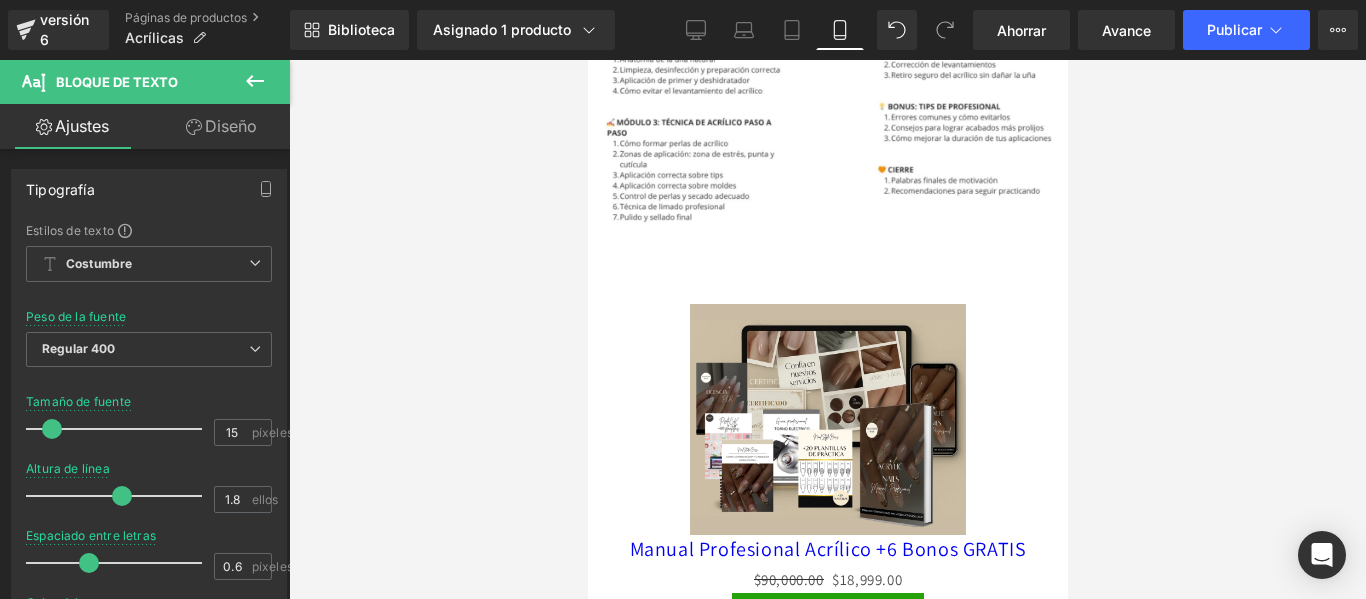 scroll, scrollTop: 2136, scrollLeft: 0, axis: vertical 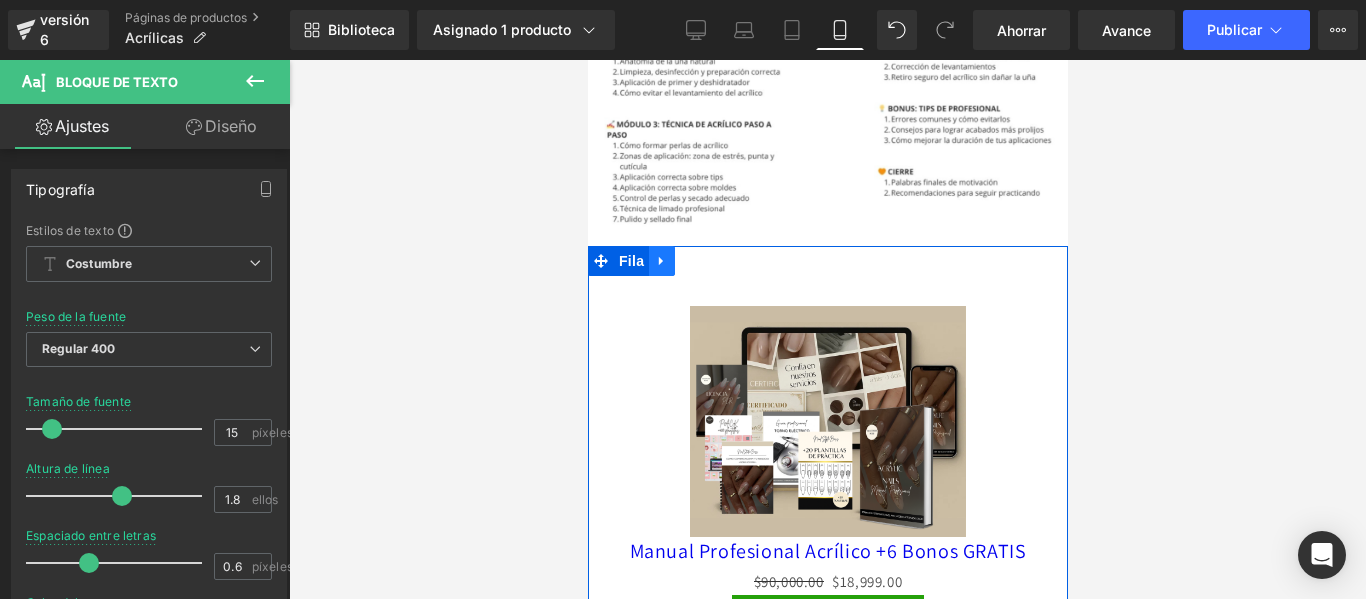 click 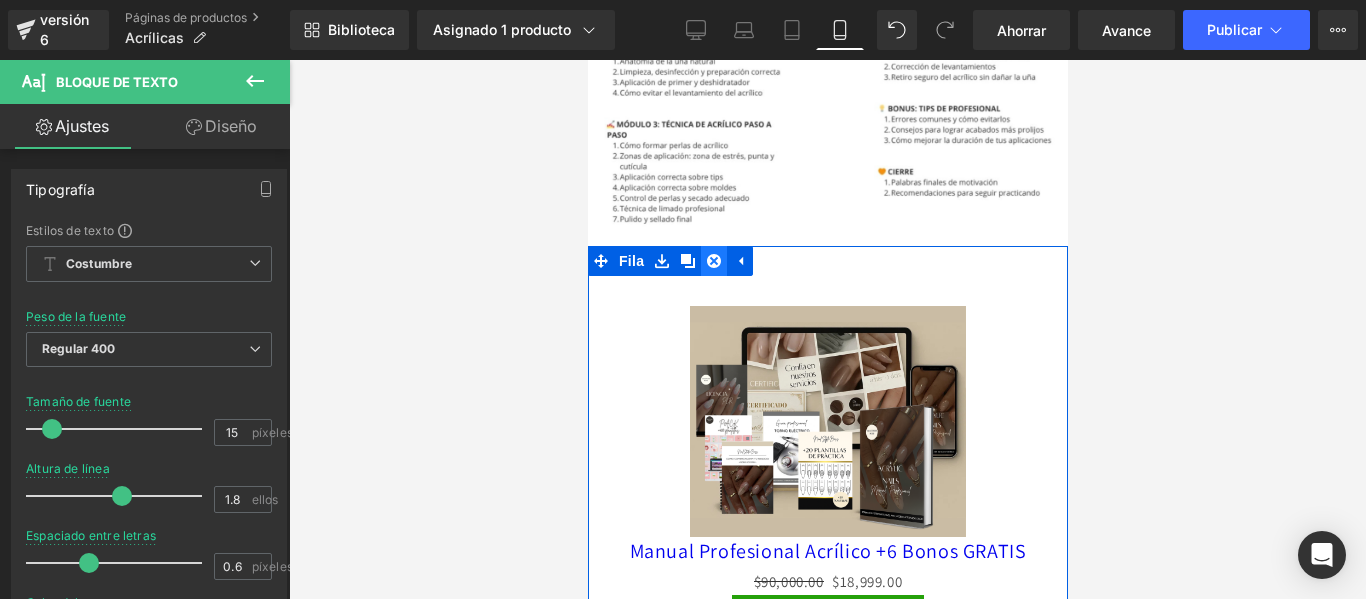 click 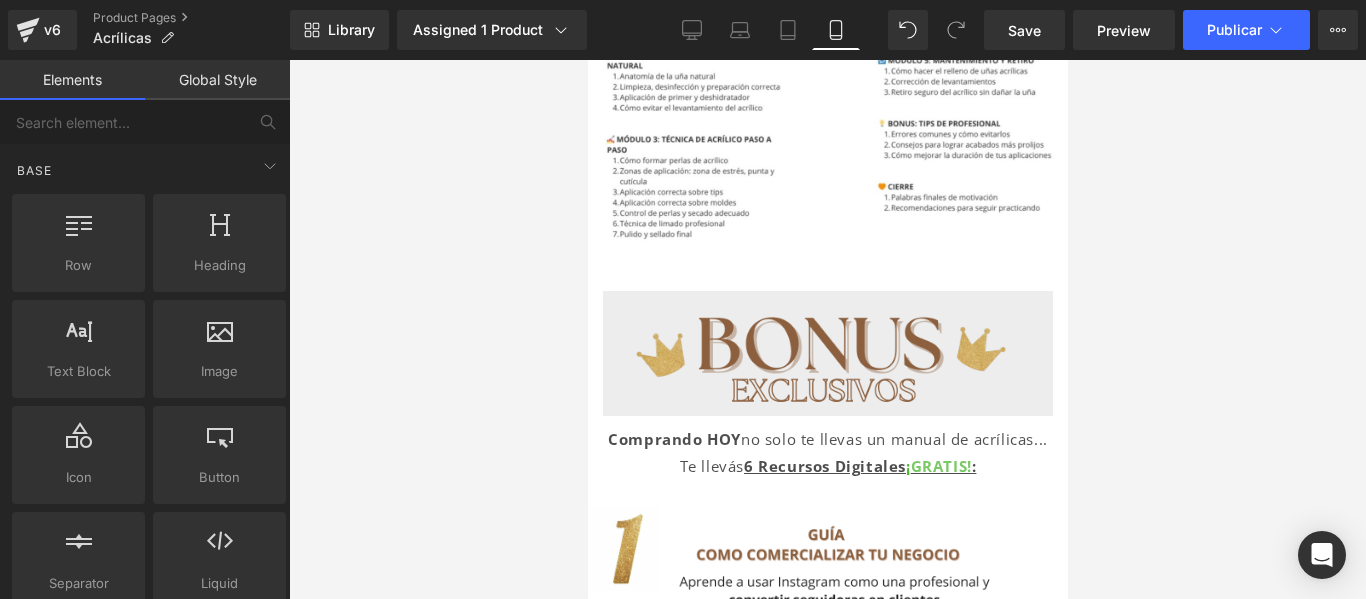 scroll, scrollTop: 2123, scrollLeft: 0, axis: vertical 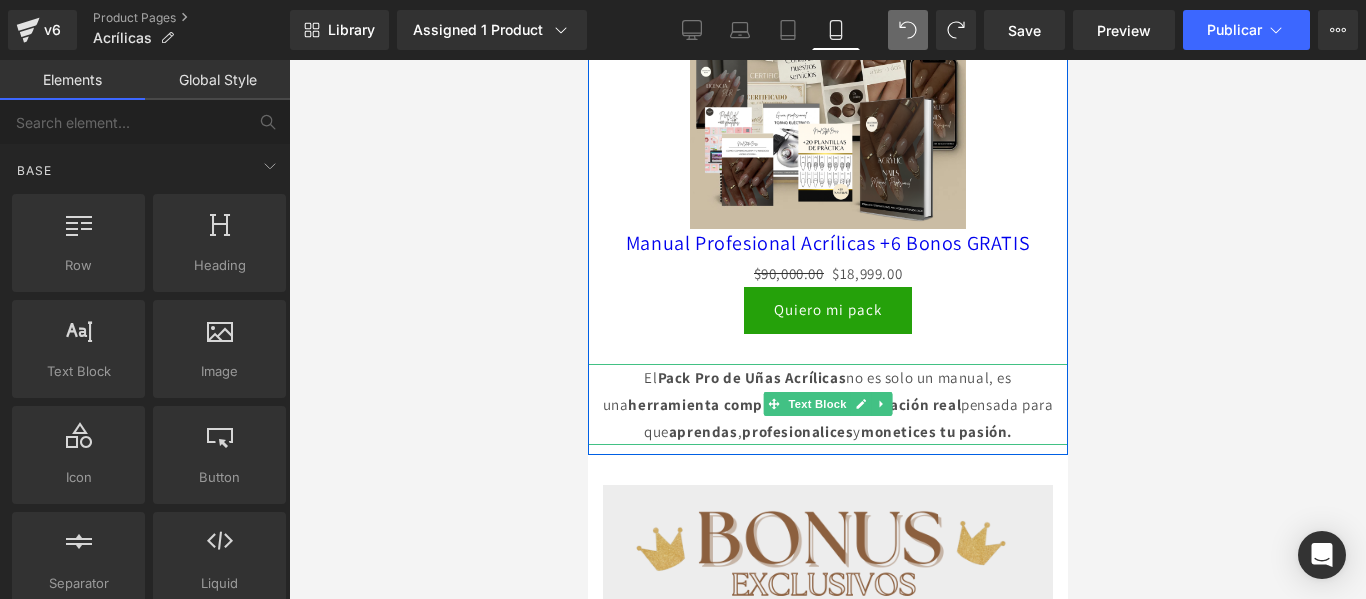 click on "El  Pack Pro de Uñas Acrílicas   no es solo un manual, es una  herramienta completa de transformación real  pensada para que   aprendas  ,  profesionalices   y  monetices tu pasión." at bounding box center [827, 404] 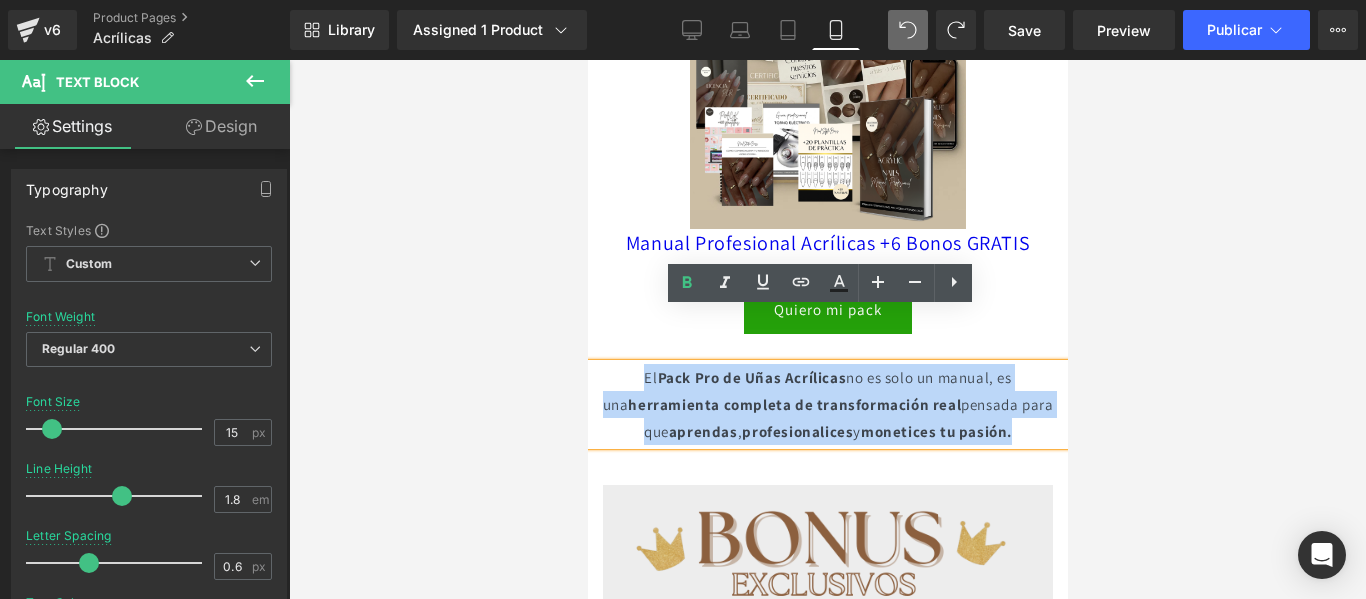drag, startPoint x: 1033, startPoint y: 375, endPoint x: 594, endPoint y: 315, distance: 443.08127 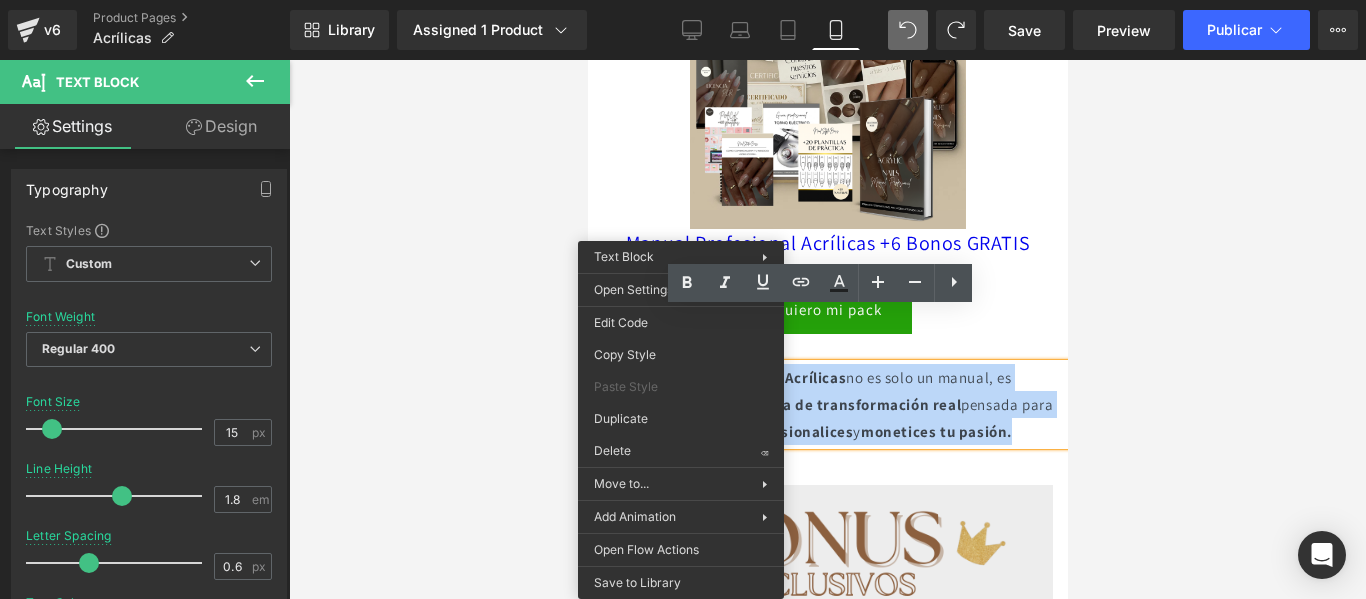 copy on "El  Pack Pro de Uñas Acrílicas   no es solo un manual, es una  herramienta completa de transformación real  pensada para que   aprendas  ,  profesionalices   y  monetices tu pasión." 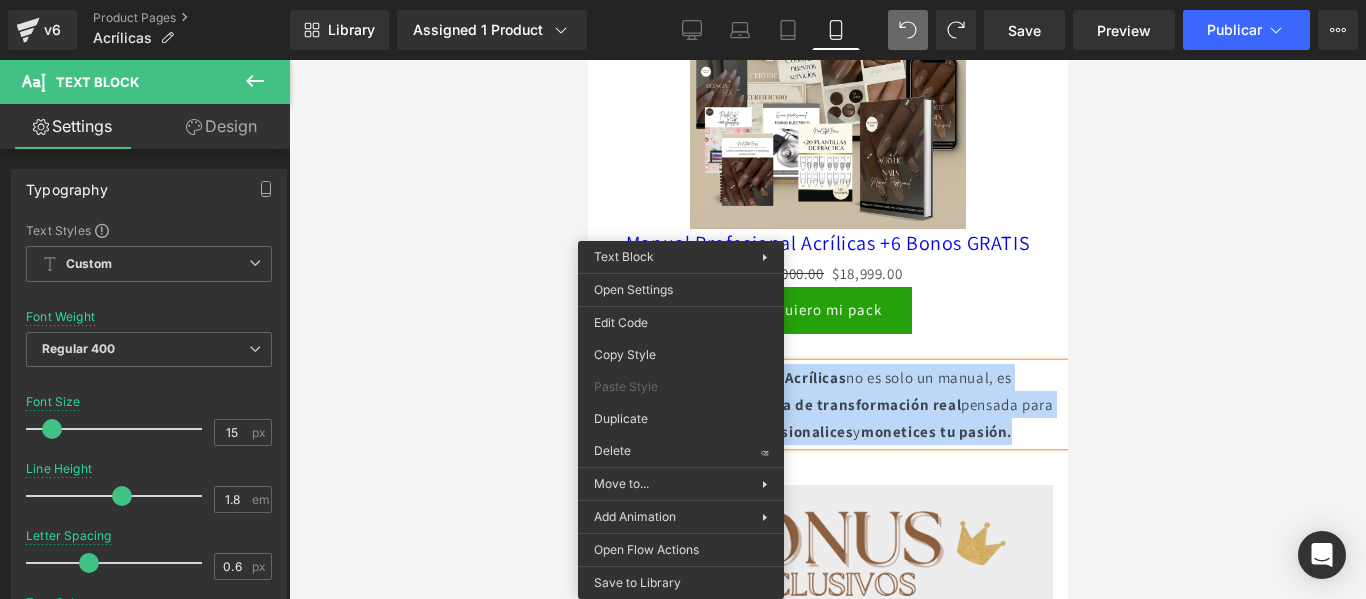 click on "El  Pack Pro de Uñas Acrílicas   no es solo un manual, es una  herramienta completa de transformación real  pensada para que   aprendas  ,  profesionalices   y  monetices tu pasión." at bounding box center (827, 404) 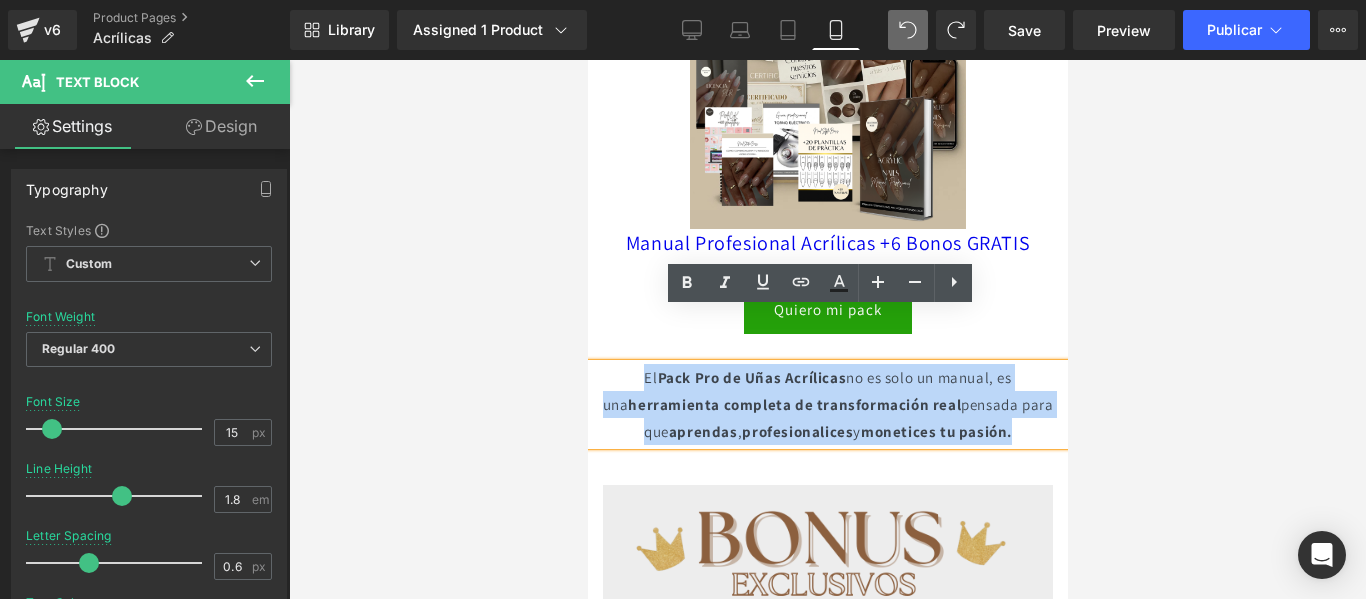 drag, startPoint x: 1039, startPoint y: 388, endPoint x: 592, endPoint y: 326, distance: 451.2793 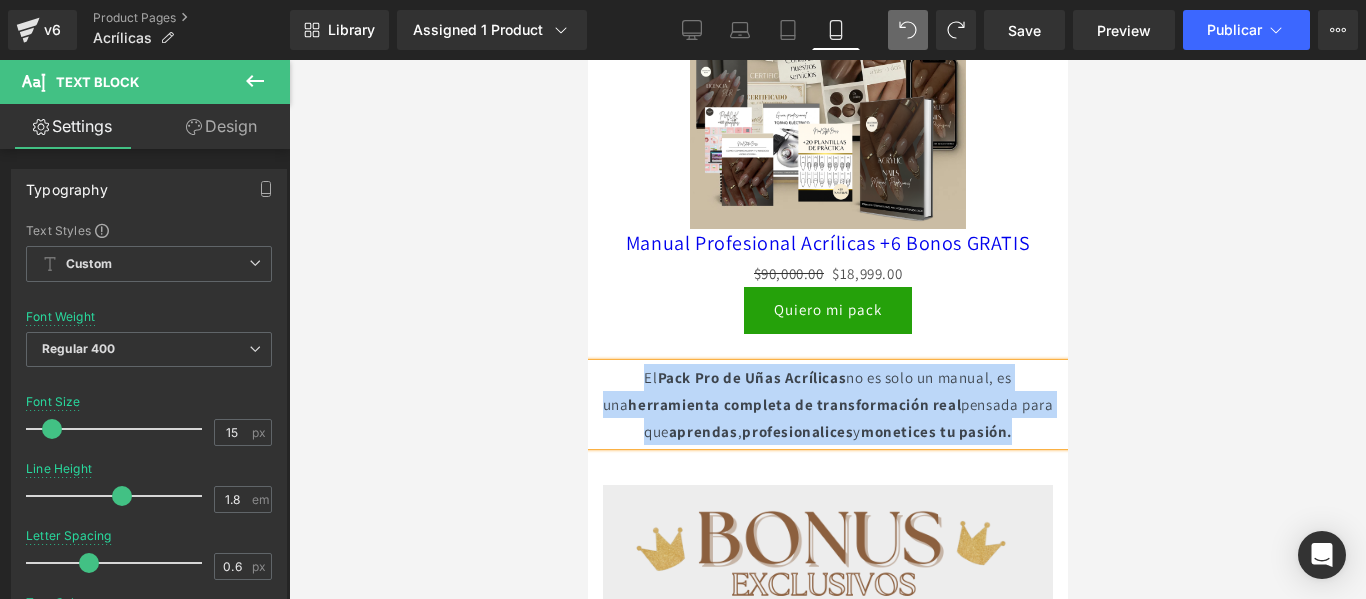 type 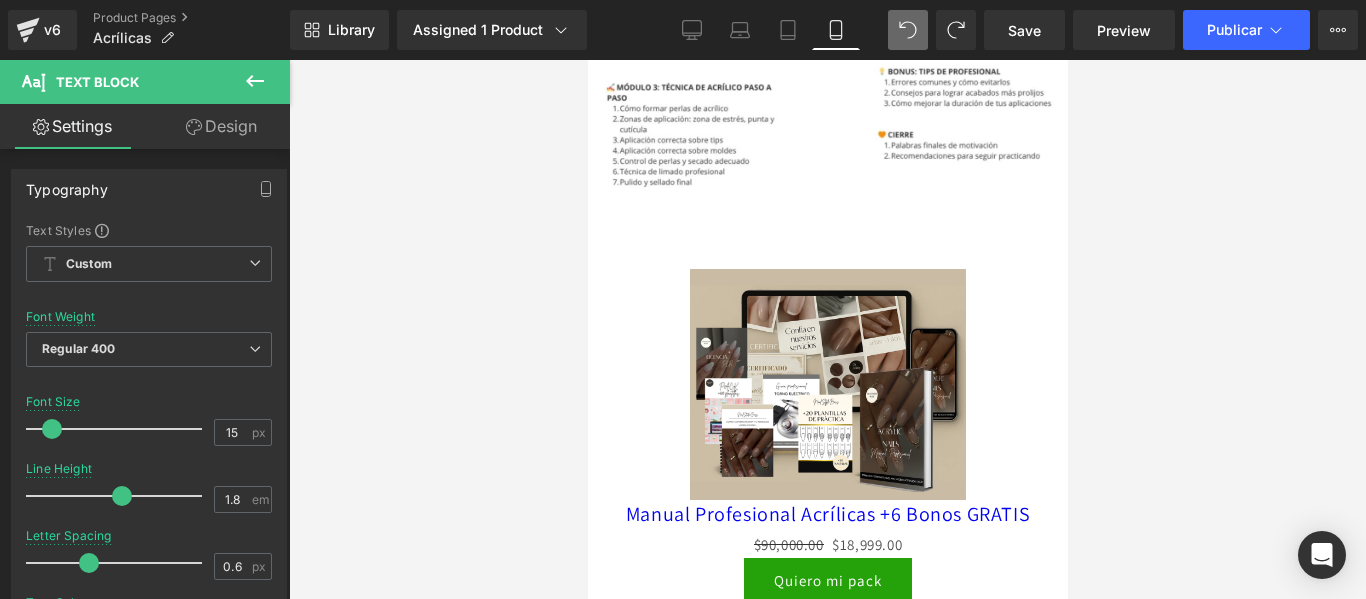 scroll, scrollTop: 2174, scrollLeft: 0, axis: vertical 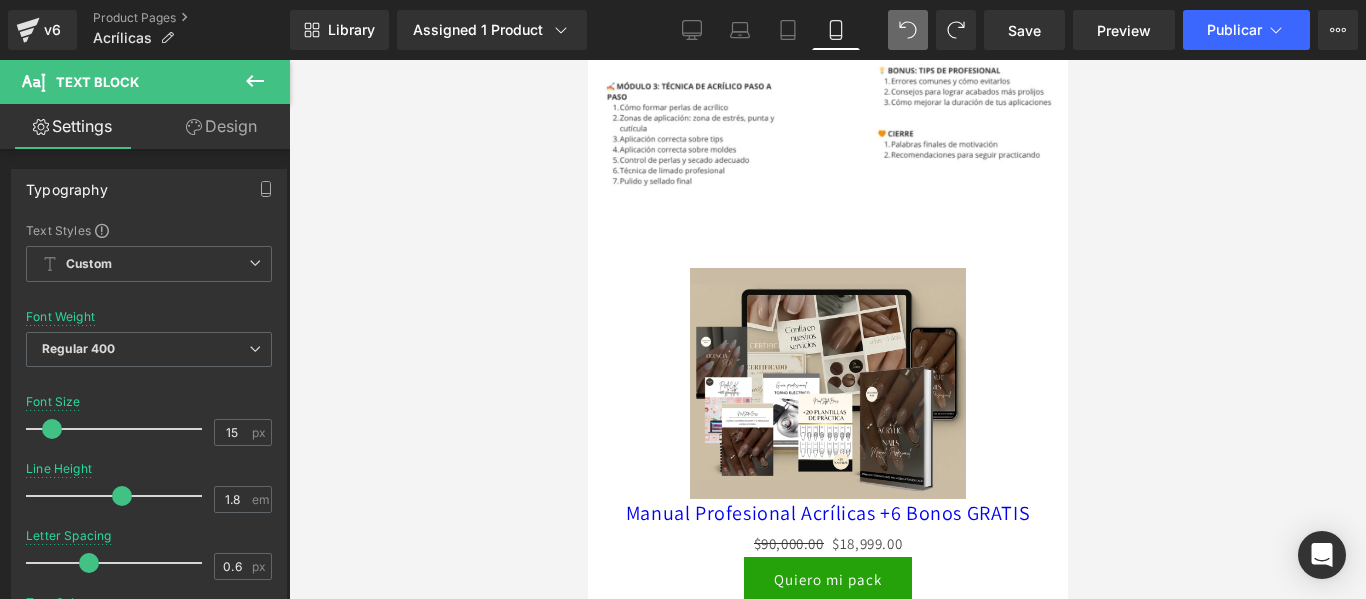 click on "Sale Off" at bounding box center [827, 383] 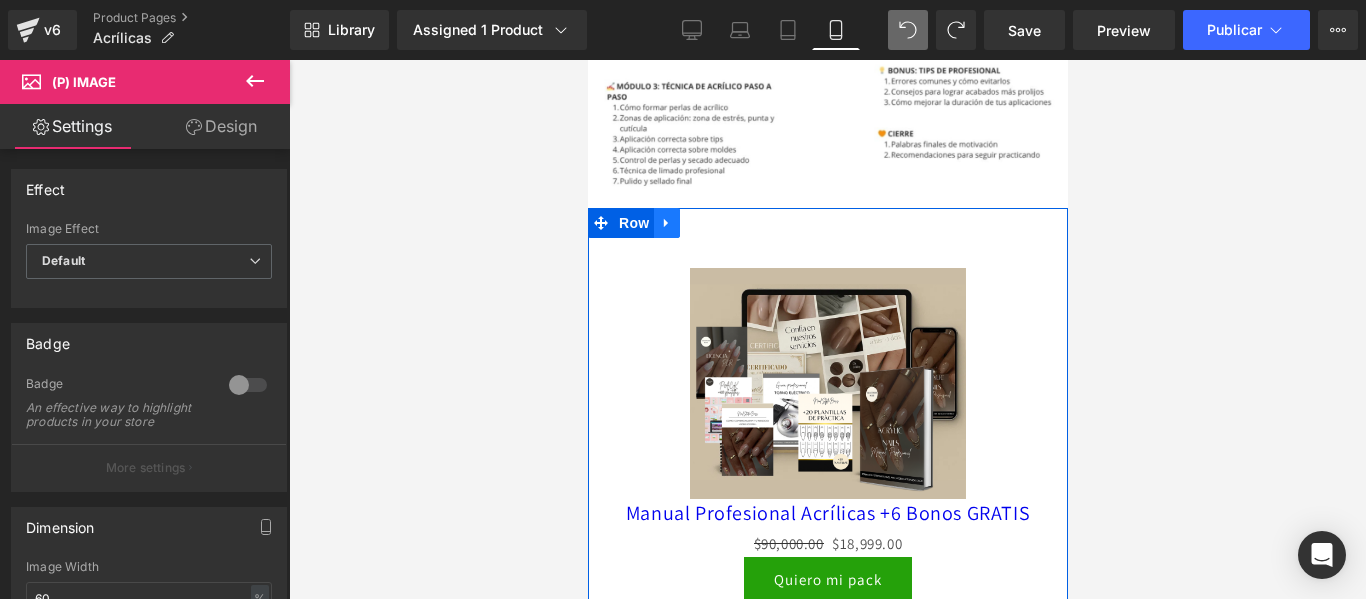 click 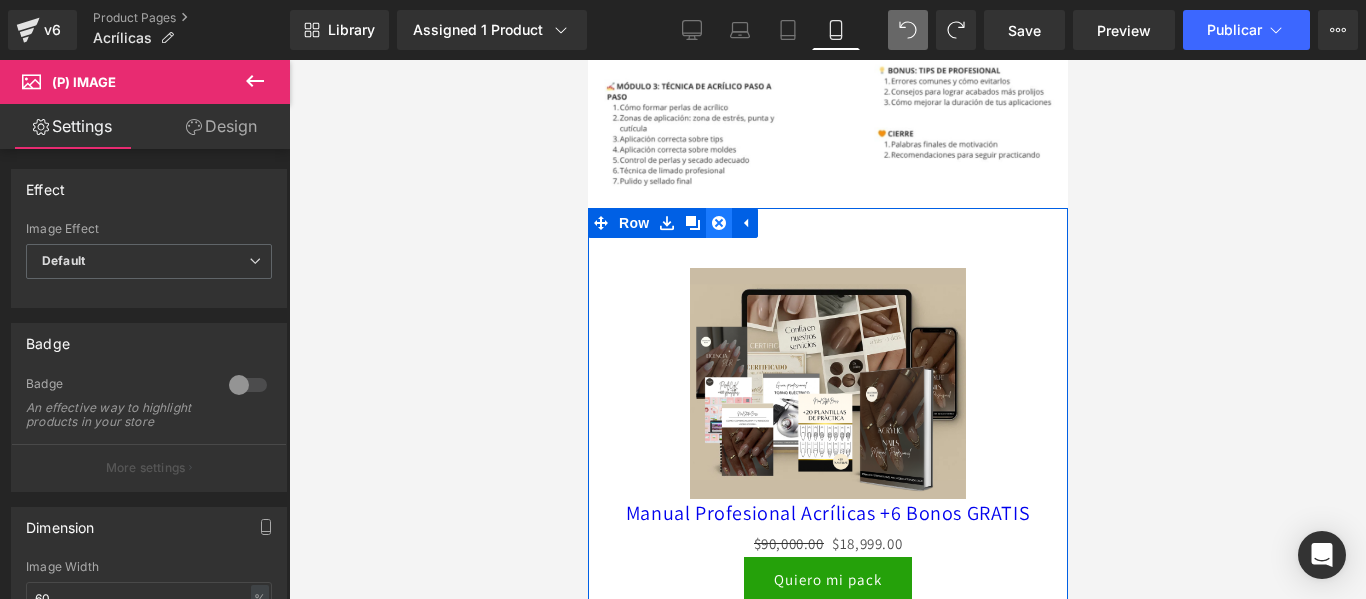 click 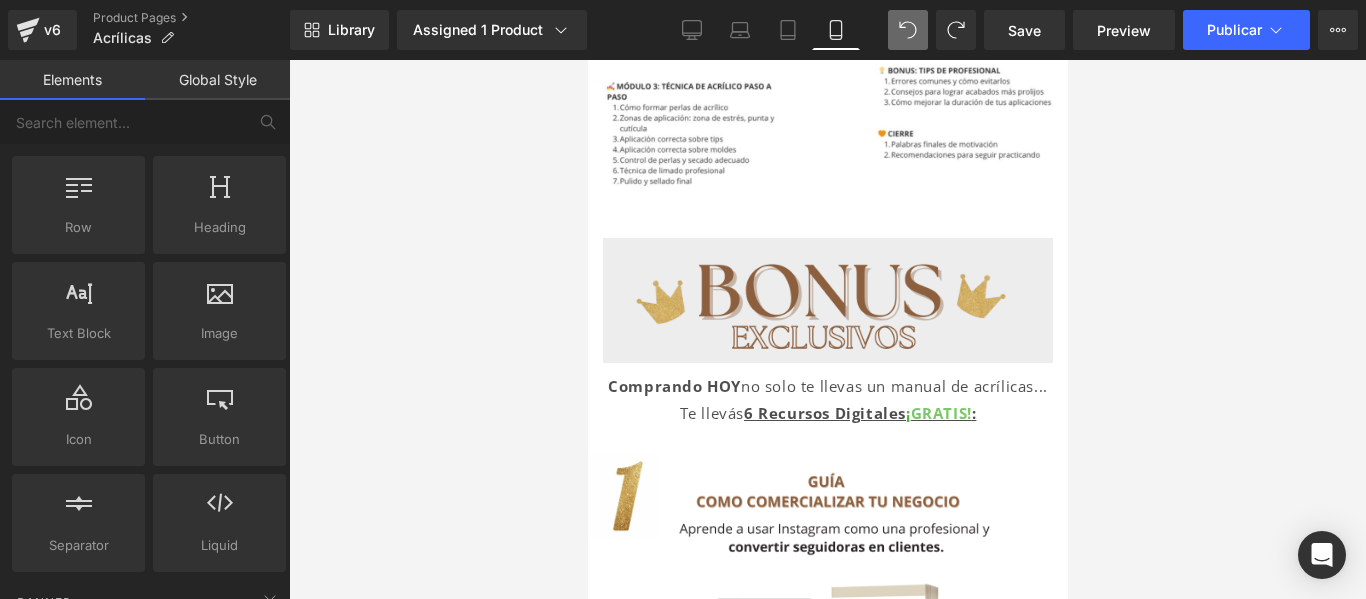 scroll, scrollTop: 0, scrollLeft: 0, axis: both 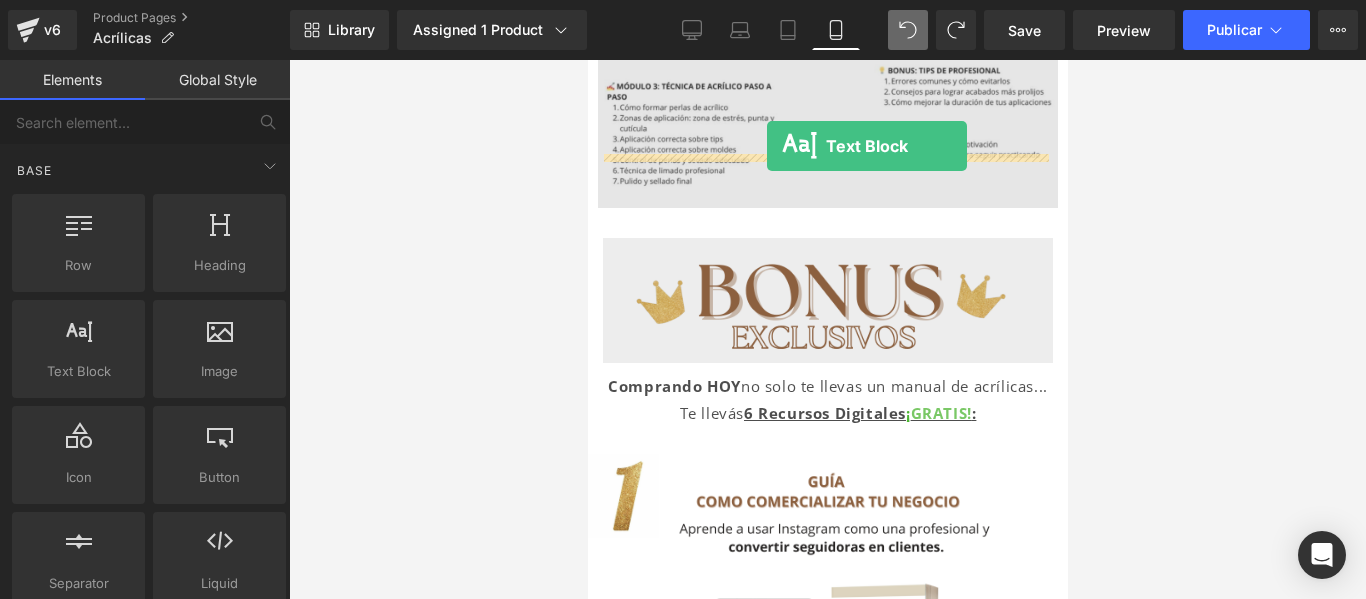 drag, startPoint x: 659, startPoint y: 414, endPoint x: 766, endPoint y: 146, distance: 288.57062 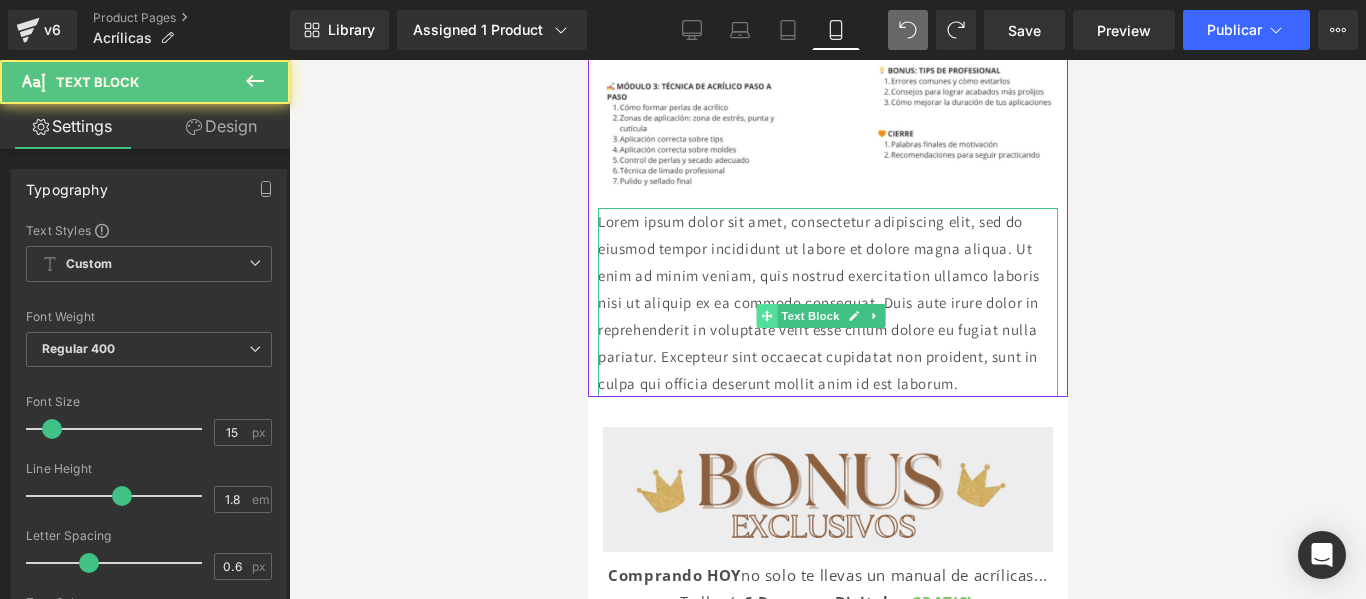 click 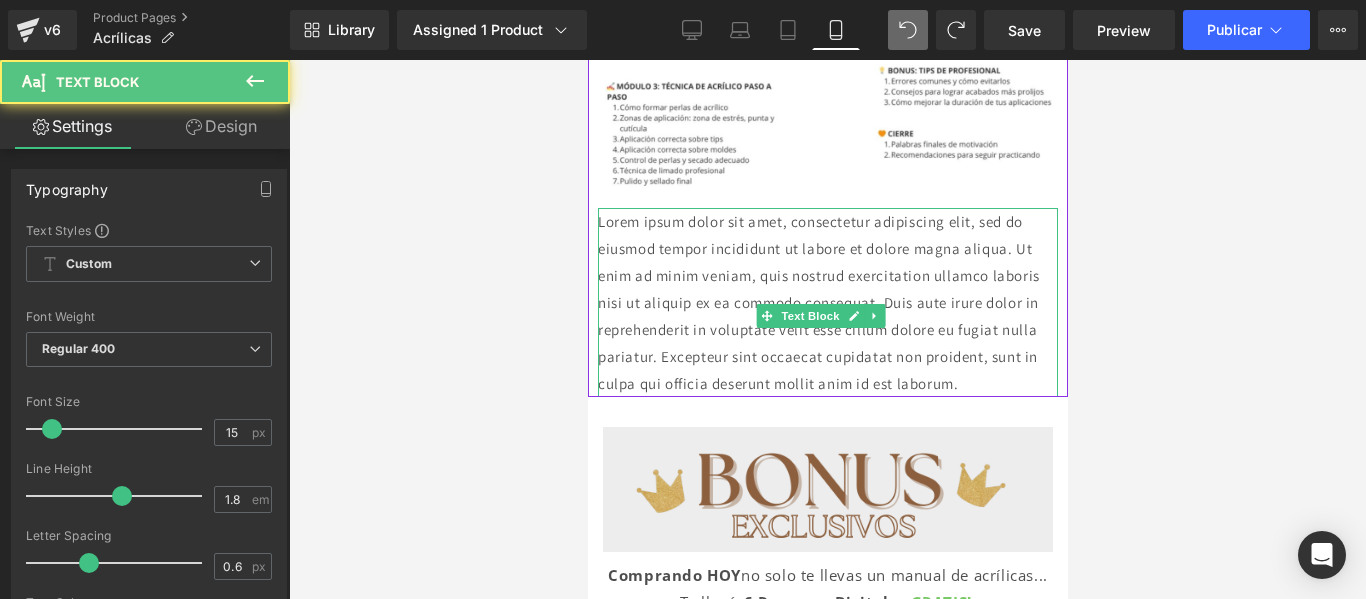 click on "Lorem ipsum dolor sit amet, consectetur adipiscing elit, sed do eiusmod tempor incididunt ut labore et dolore magna aliqua. Ut enim ad minim veniam, quis nostrud exercitation ullamco laboris nisi ut aliquip ex ea commodo consequat. Duis aute irure dolor in reprehenderit in voluptate velit esse cillum dolore eu fugiat nulla pariatur. Excepteur sint occaecat cupidatat non proident, sunt in culpa qui officia deserunt mollit anim id est laborum." at bounding box center (827, 302) 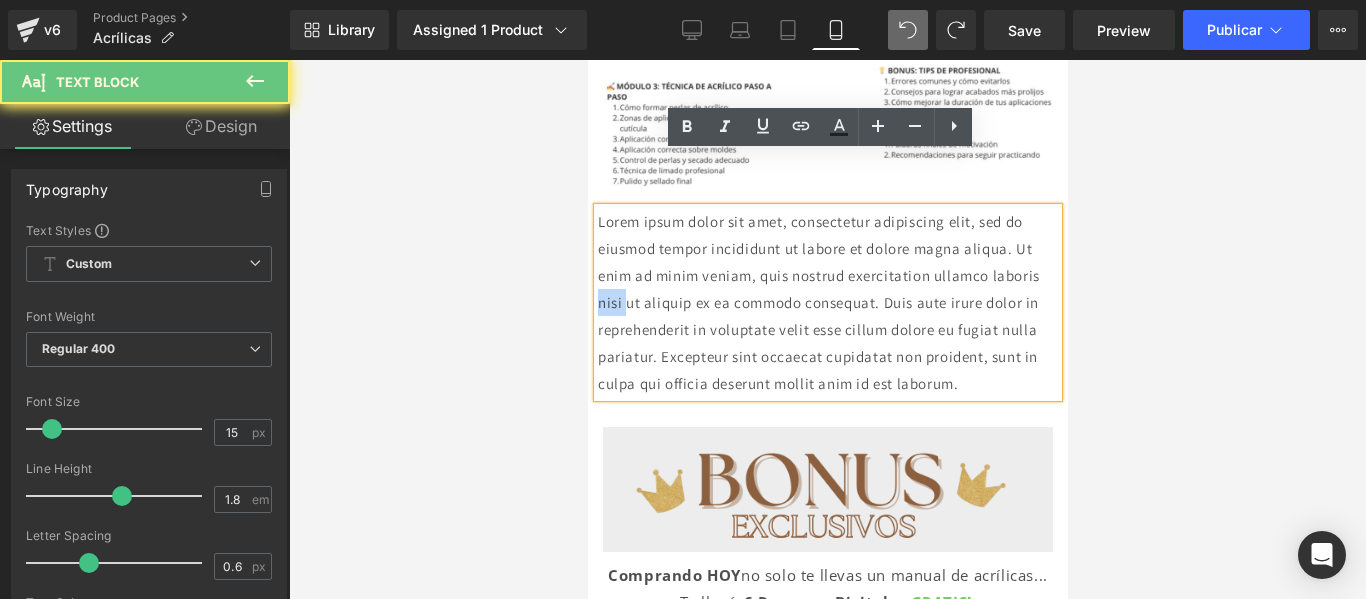click on "Lorem ipsum dolor sit amet, consectetur adipiscing elit, sed do eiusmod tempor incididunt ut labore et dolore magna aliqua. Ut enim ad minim veniam, quis nostrud exercitation ullamco laboris nisi ut aliquip ex ea commodo consequat. Duis aute irure dolor in reprehenderit in voluptate velit esse cillum dolore eu fugiat nulla pariatur. Excepteur sint occaecat cupidatat non proident, sunt in culpa qui officia deserunt mollit anim id est laborum." at bounding box center [827, 302] 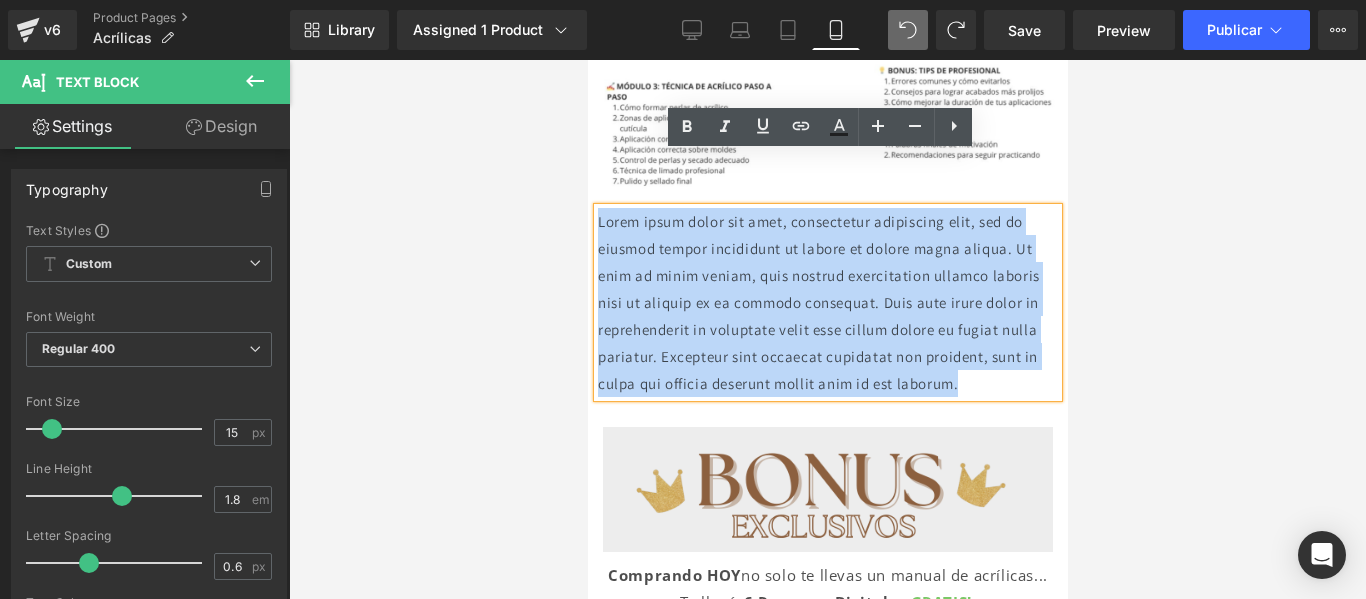 click on "Lorem ipsum dolor sit amet, consectetur adipiscing elit, sed do eiusmod tempor incididunt ut labore et dolore magna aliqua. Ut enim ad minim veniam, quis nostrud exercitation ullamco laboris nisi ut aliquip ex ea commodo consequat. Duis aute irure dolor in reprehenderit in voluptate velit esse cillum dolore eu fugiat nulla pariatur. Excepteur sint occaecat cupidatat non proident, sunt in culpa qui officia deserunt mollit anim id est laborum." at bounding box center (827, 302) 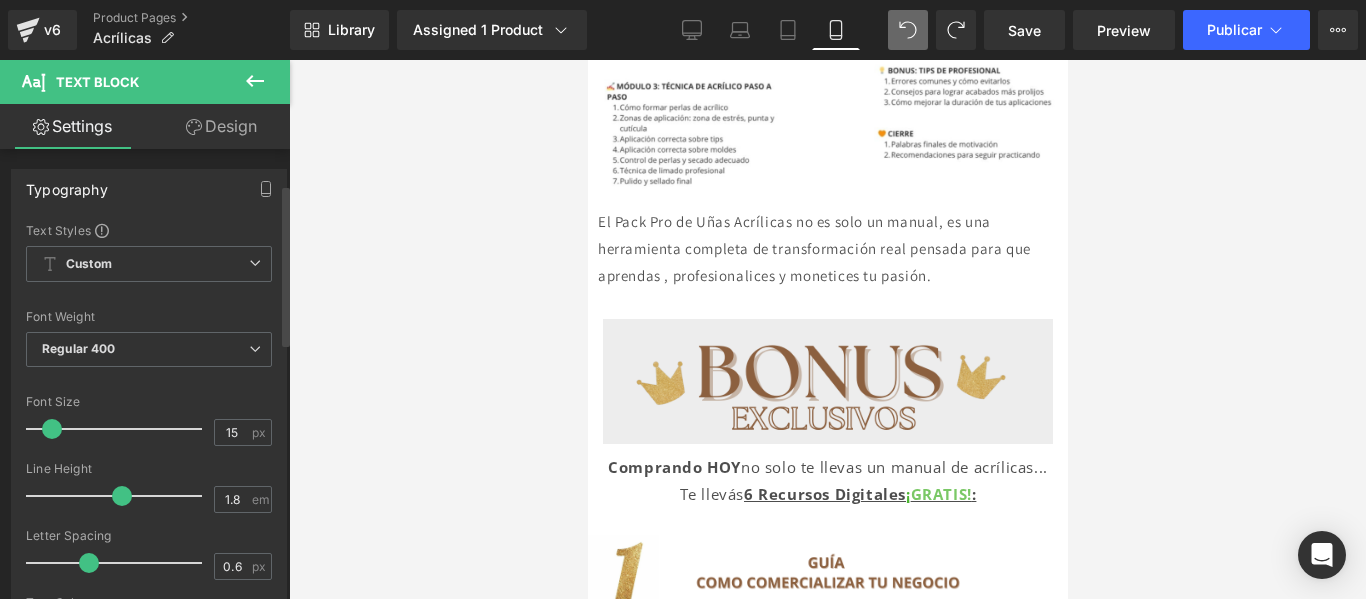 scroll, scrollTop: 815, scrollLeft: 0, axis: vertical 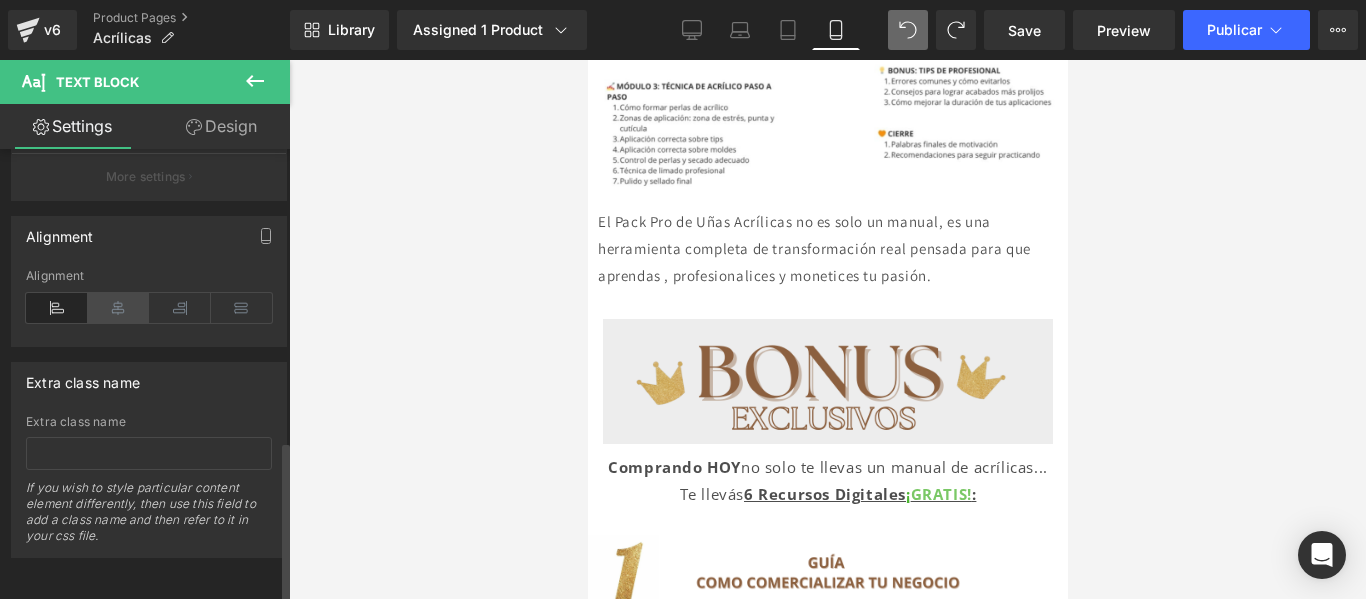 click at bounding box center (119, 308) 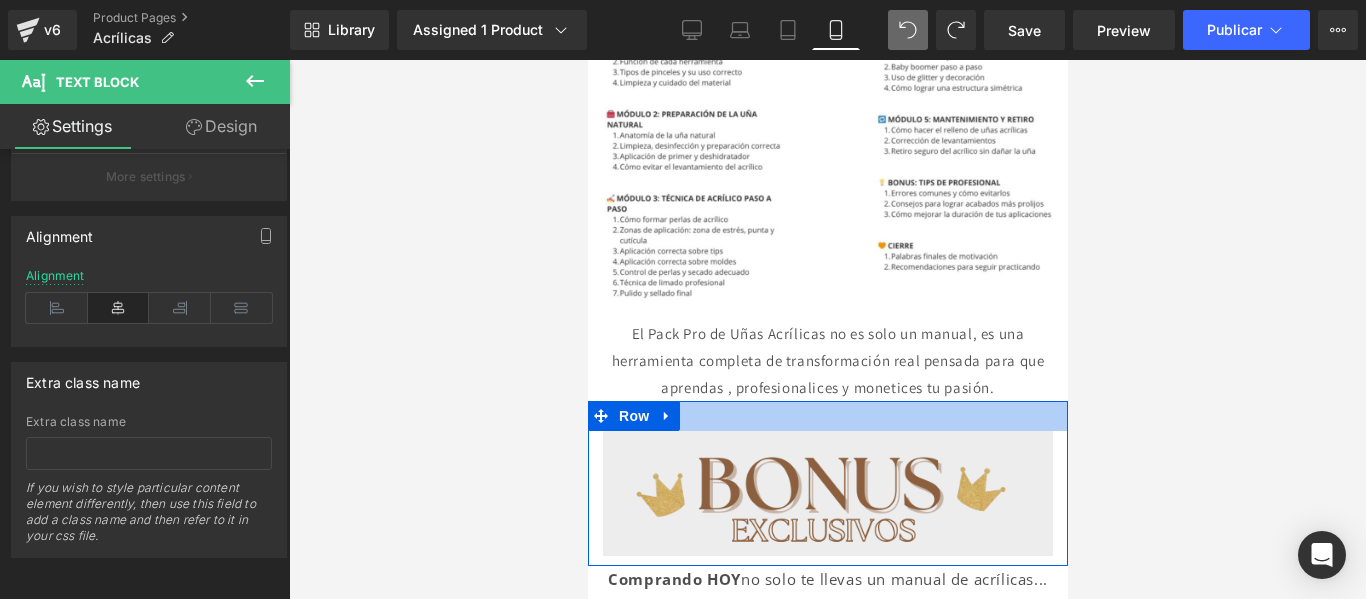 scroll, scrollTop: 2058, scrollLeft: 0, axis: vertical 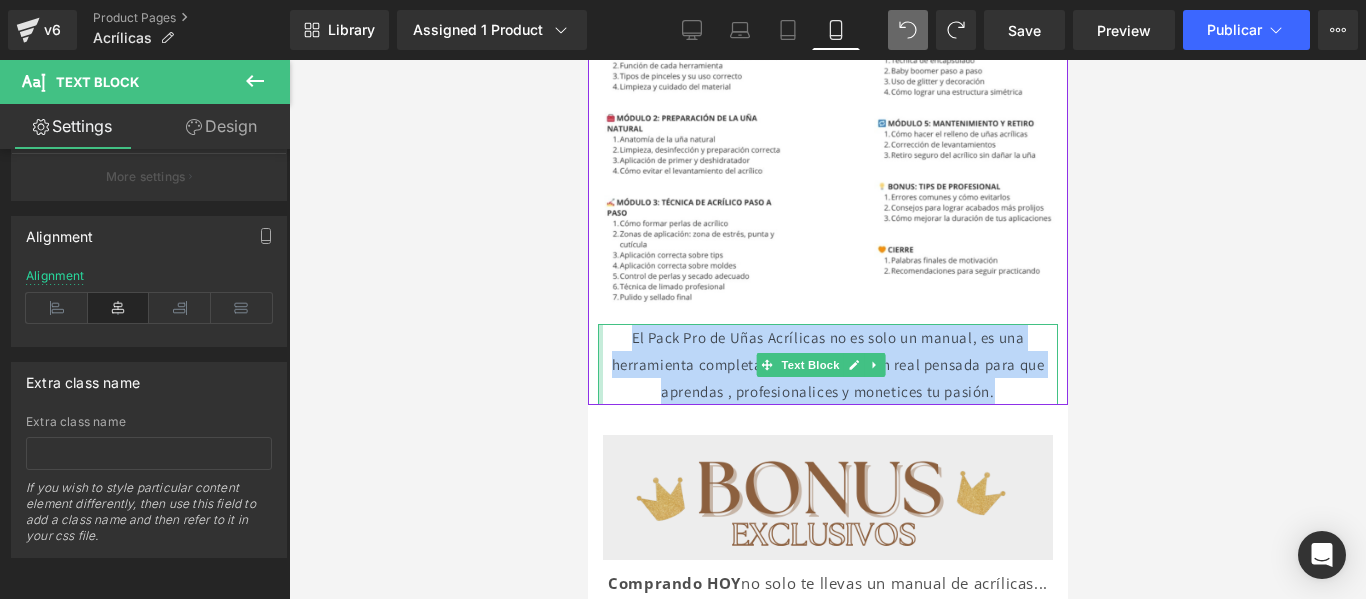 drag, startPoint x: 1020, startPoint y: 339, endPoint x: 601, endPoint y: 288, distance: 422.0924 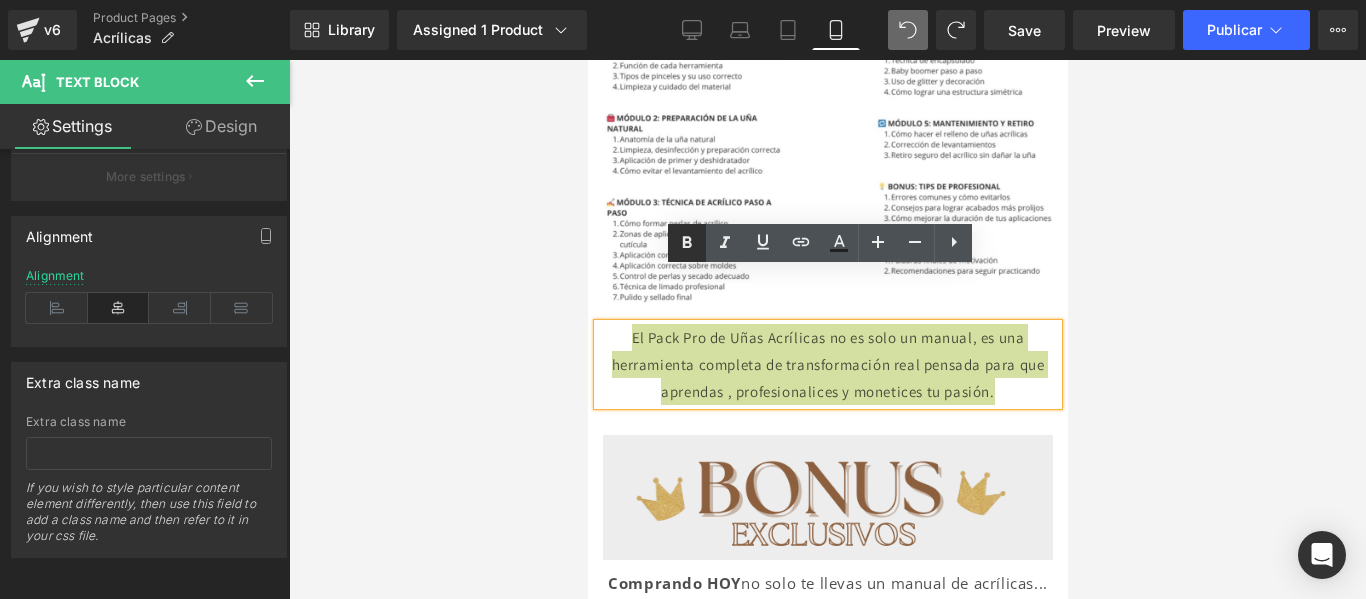 click 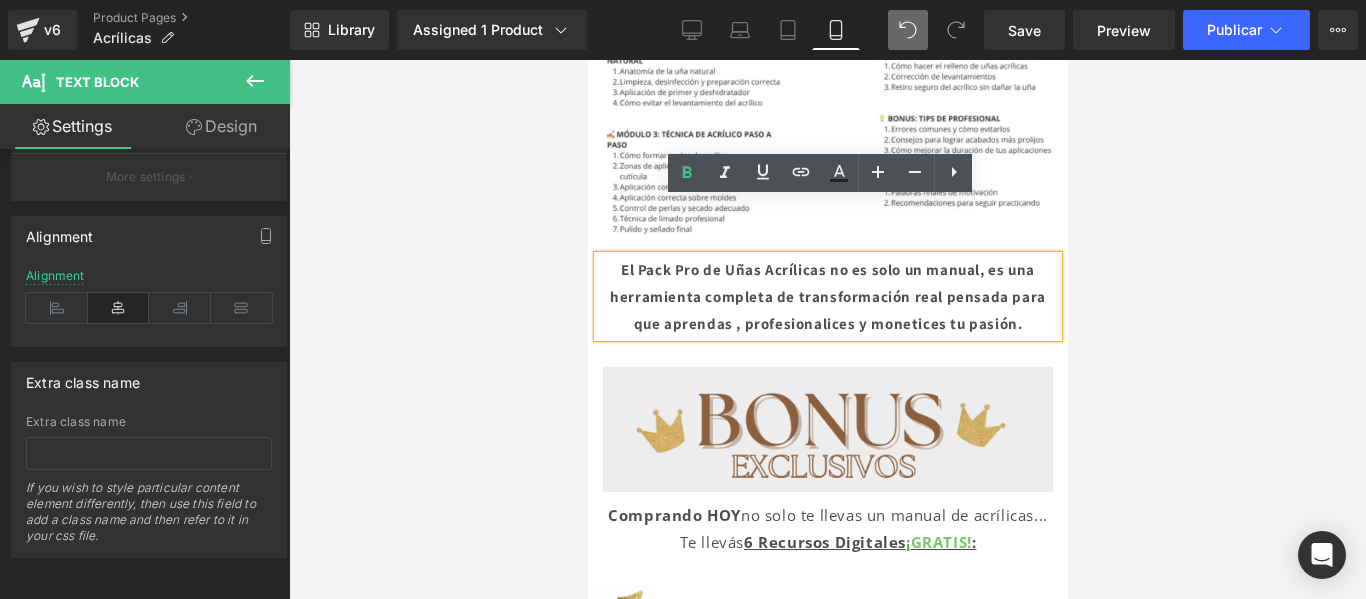 scroll, scrollTop: 2128, scrollLeft: 0, axis: vertical 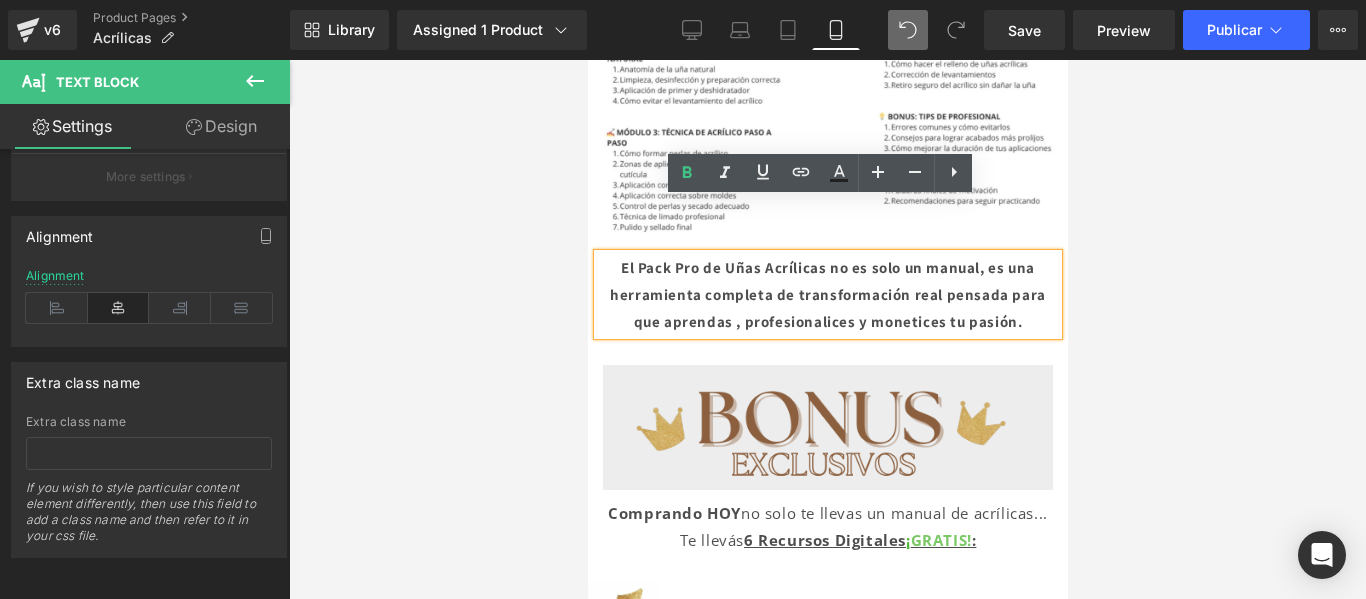 click on "El Pack Pro de Uñas Acrílicas  no es solo un manual, es una herramienta completa de transformación real pensada para que  aprendas , profesionalices  y monetices tu pasión." at bounding box center (827, 294) 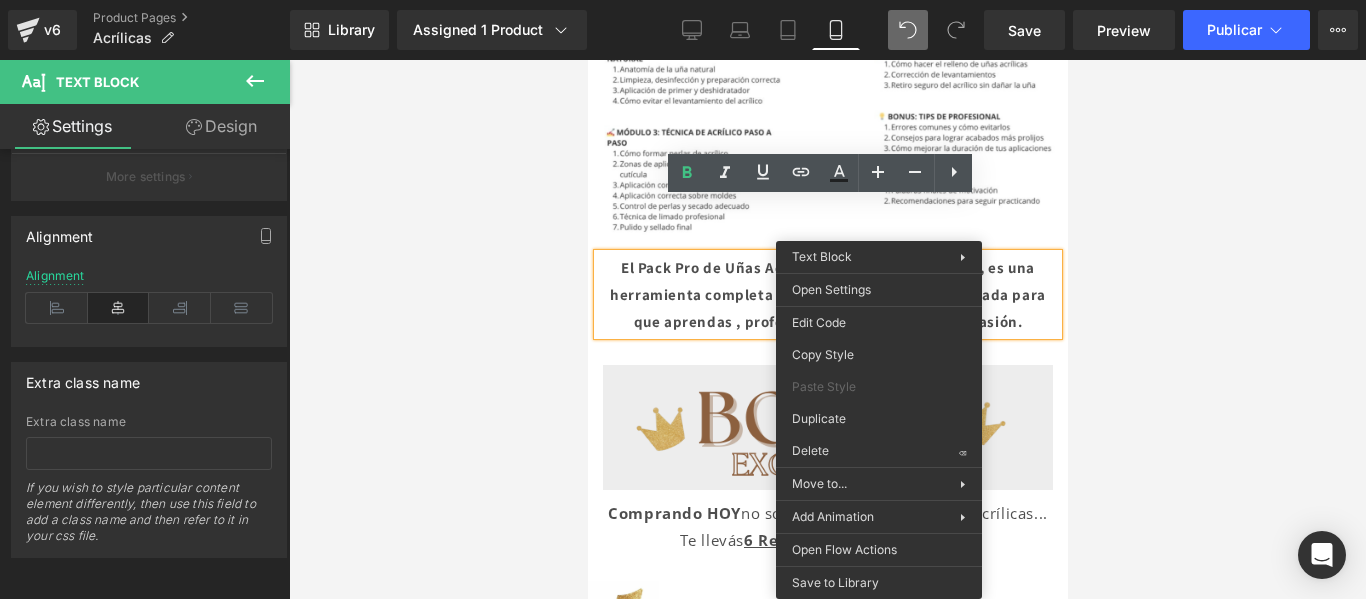 click on "El Pack Pro de Uñas Acrílicas  no es solo un manual, es una herramienta completa de transformación real pensada para que  aprendas , profesionalices  y monetices tu pasión." at bounding box center [827, 294] 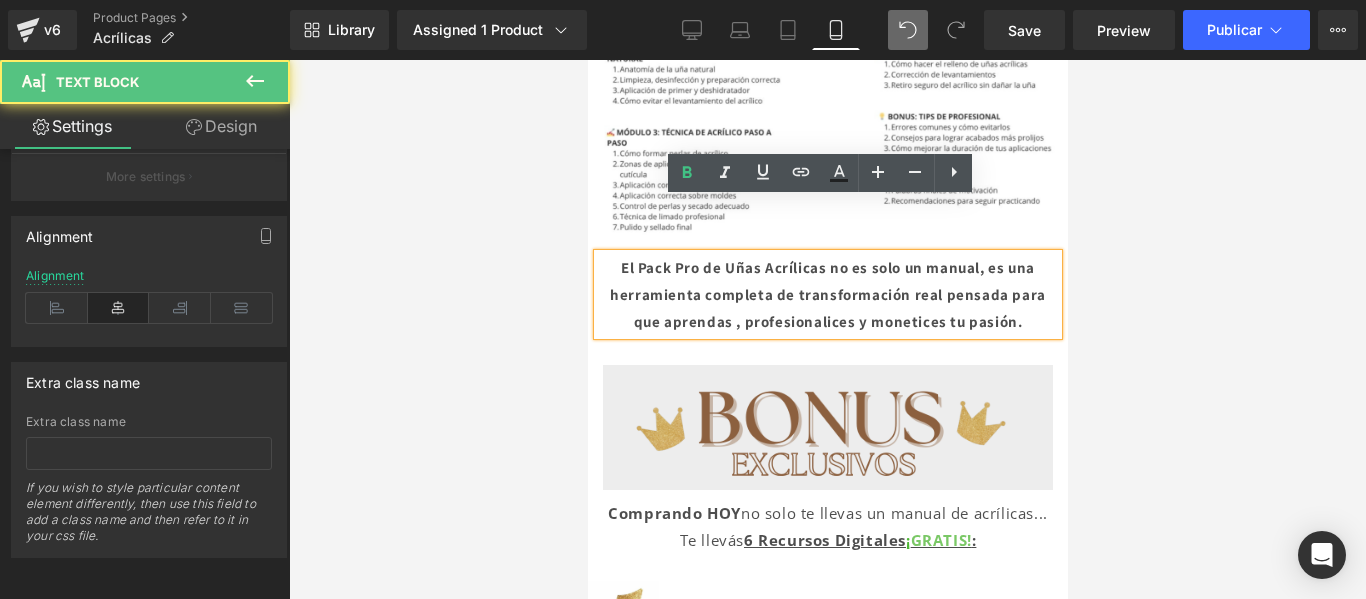 click on "El Pack Pro de Uñas Acrílicas  no es solo un manual, es una herramienta completa de transformación real pensada para que  aprendas , profesionalices  y monetices tu pasión." at bounding box center [827, 294] 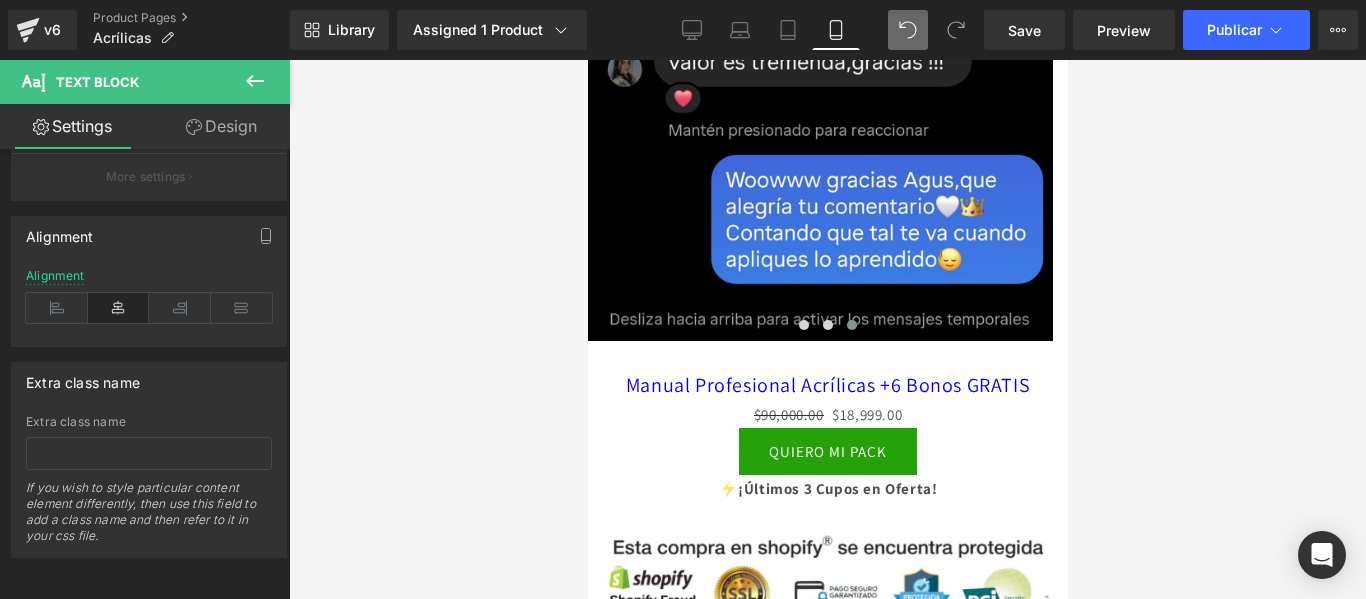 scroll, scrollTop: 7275, scrollLeft: 0, axis: vertical 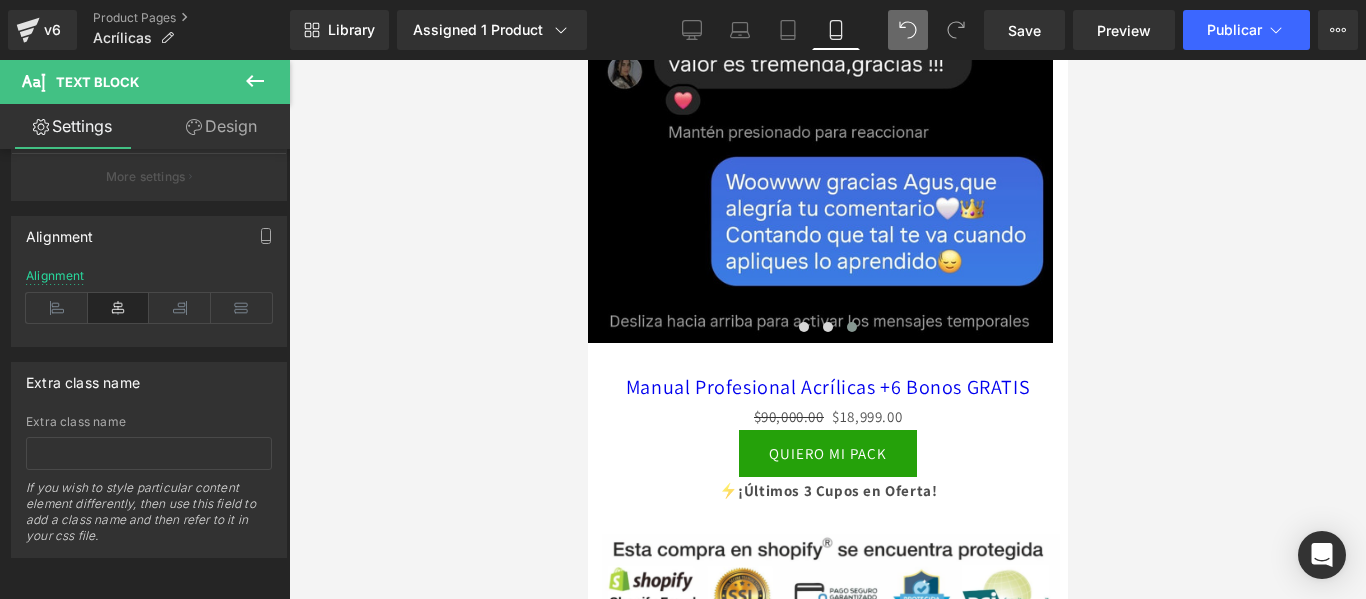click on "Manual Profesional Acrílicas +6 Bonos GRATIS" at bounding box center [827, 387] 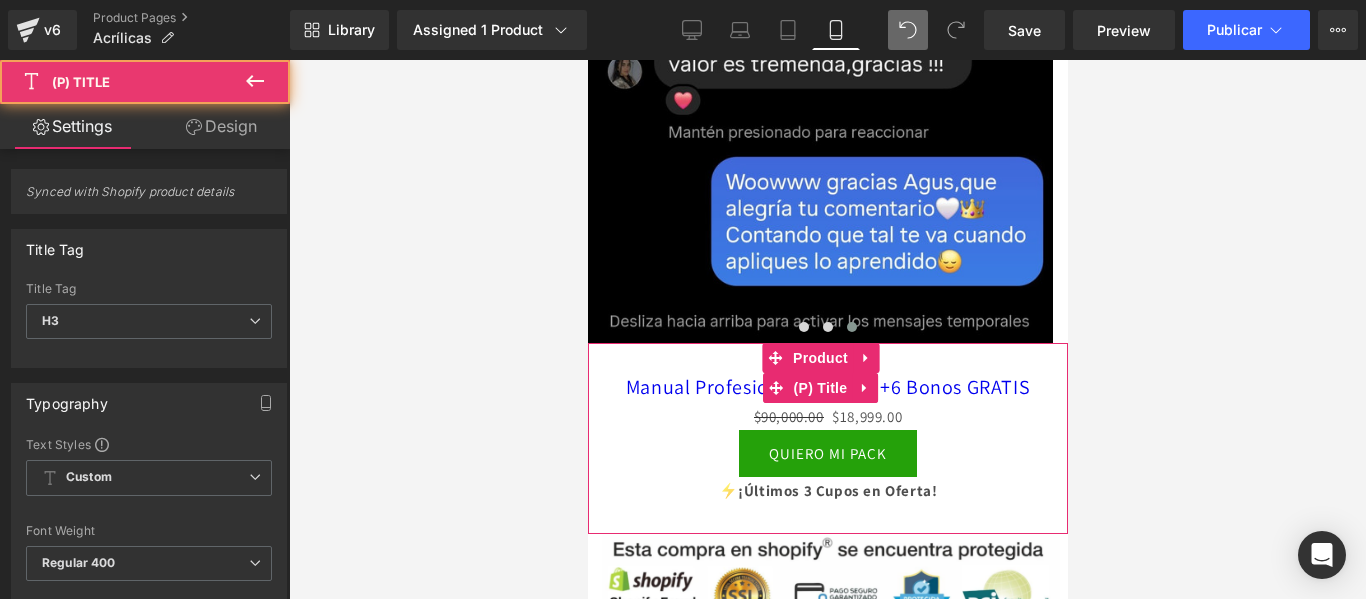 click on "Manual Profesional Acrílicas +6 Bonos GRATIS" at bounding box center [827, 387] 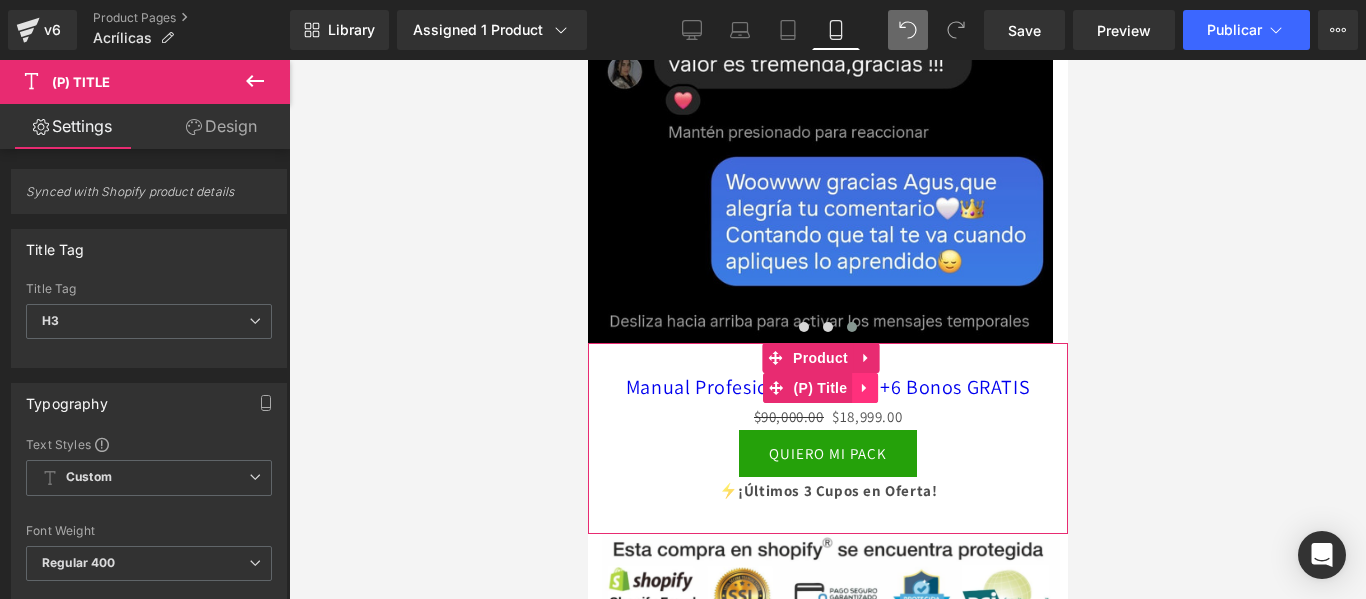 click 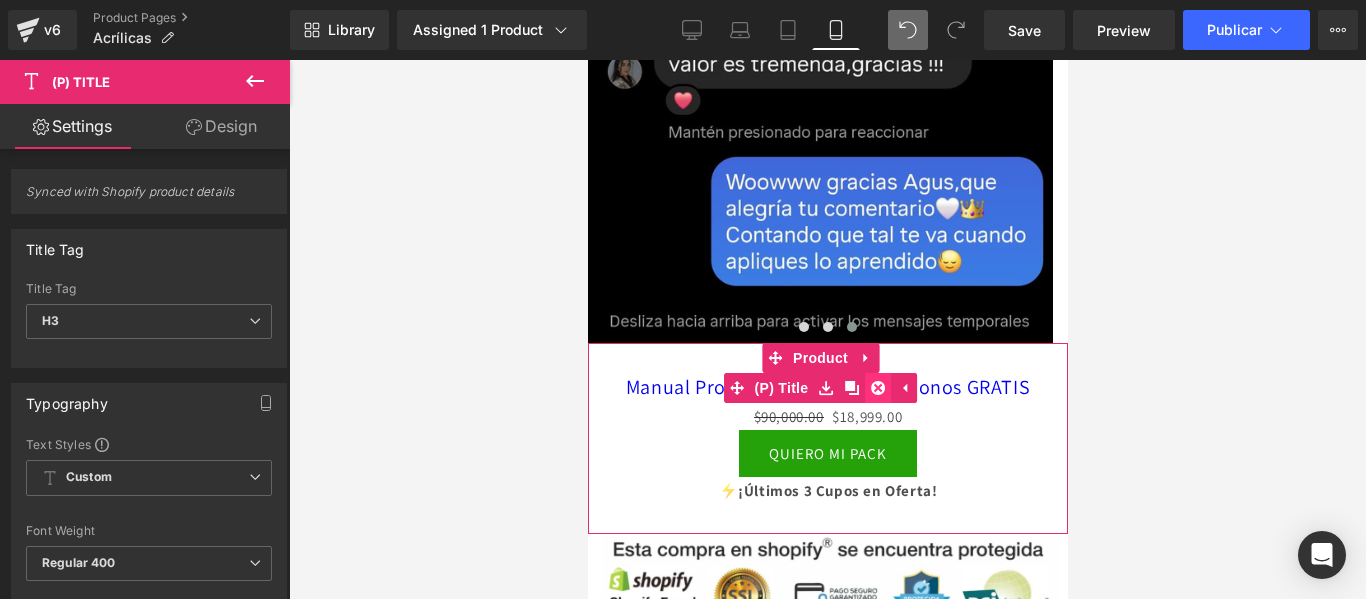 click 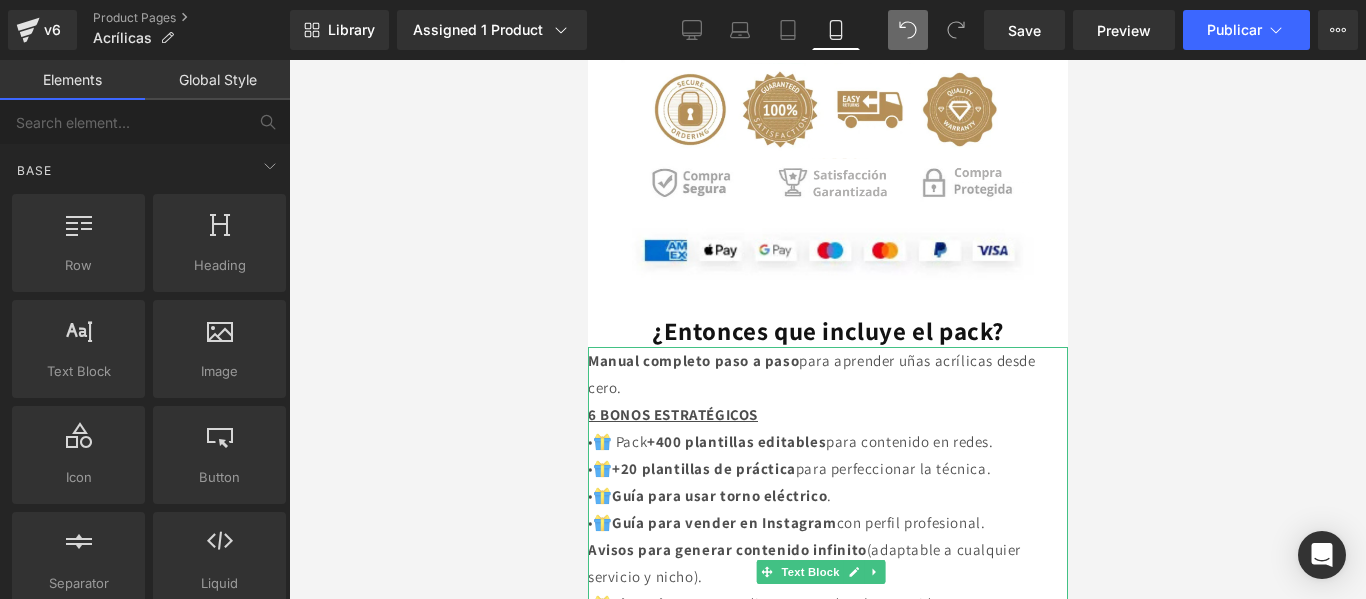 scroll, scrollTop: 6025, scrollLeft: 0, axis: vertical 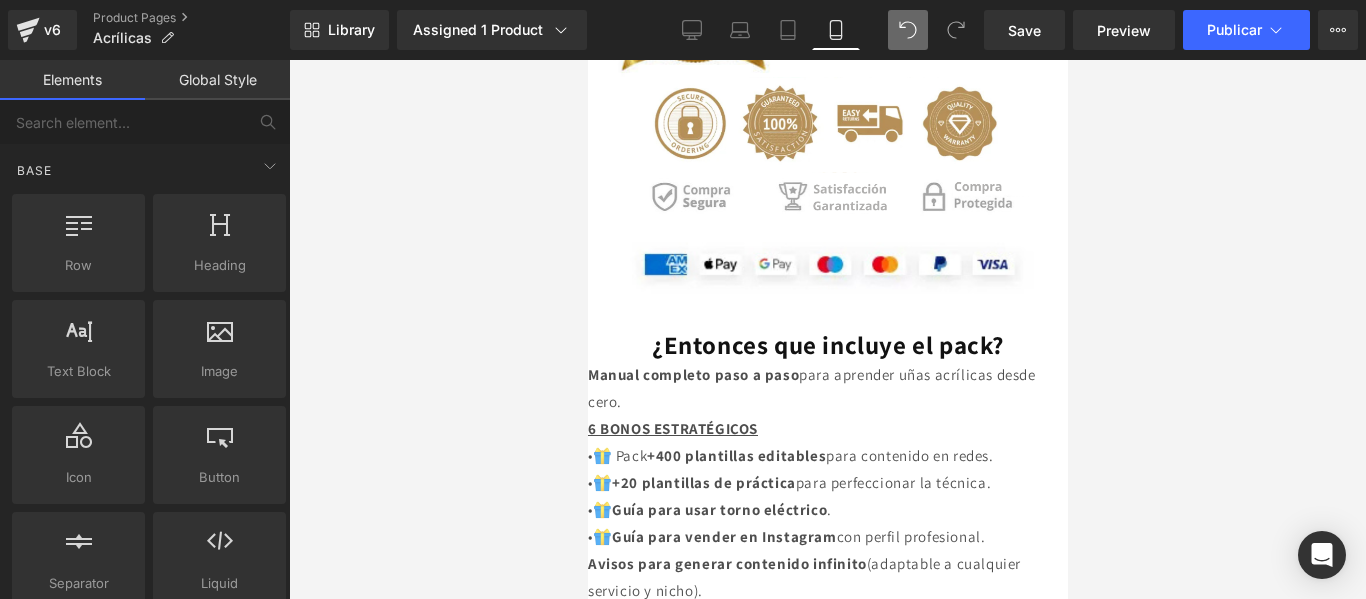 click on "•🎁 Pack  +400 plantillas editables  para contenido en redes.   •🎁  +20 plantillas de práctica  para perfeccionar la técnica.   •  🎁Guía para usar torno eléctrico  .   •🎁   Guía para vender en Instagram  con perfil profesional.  Avisos para generar contenido infinito  (adaptable a cualquier servicio y nicho).   •🎁   Licencia PLR  para editar y revender el contenido como tuyo.   •🎁   Certificados editables  para entregar a tus alumnas o clientas." at bounding box center (827, 550) 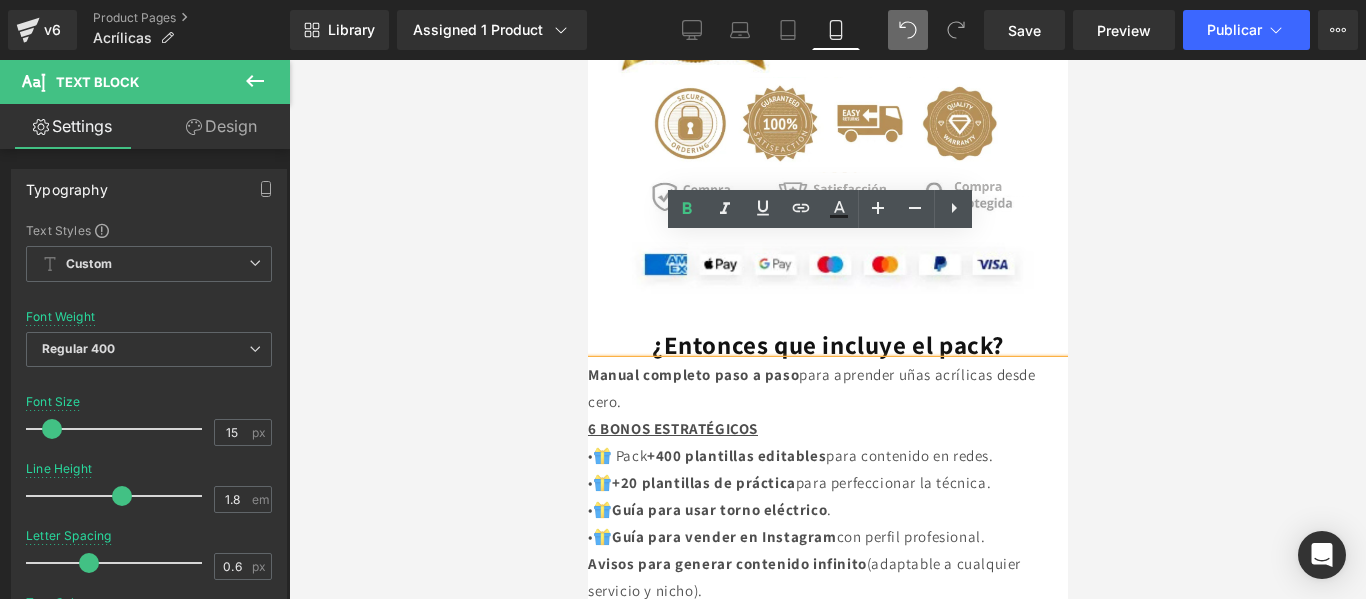 click on "Manual completo paso a paso  para aprender uñas acrílicas desde cero.  6 BONOS ESTRATÉGICOS" at bounding box center (827, 401) 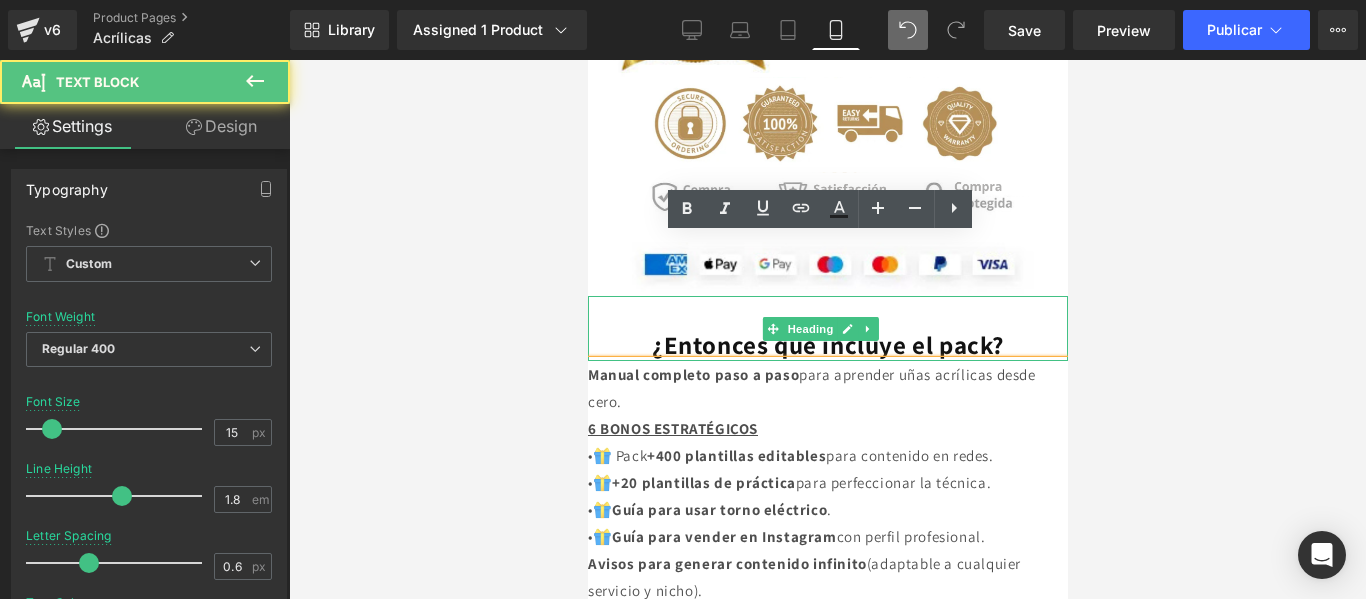 click on "¿Entonces que incluye el pack?" at bounding box center (827, 345) 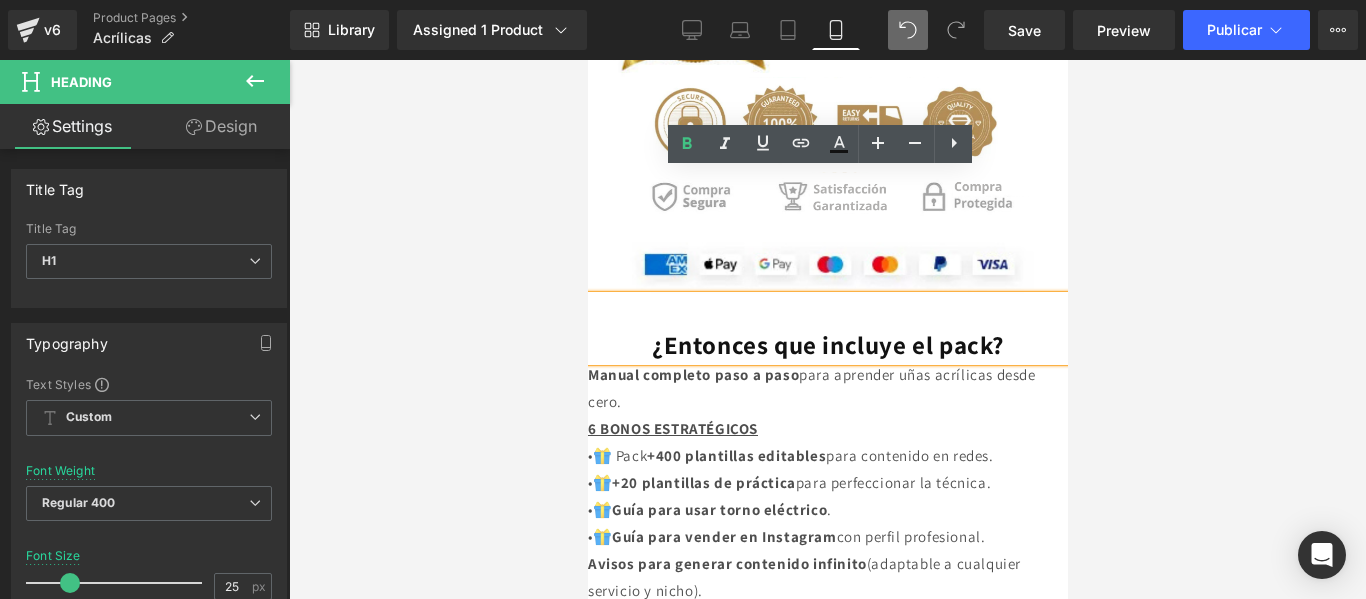 click at bounding box center [827, 329] 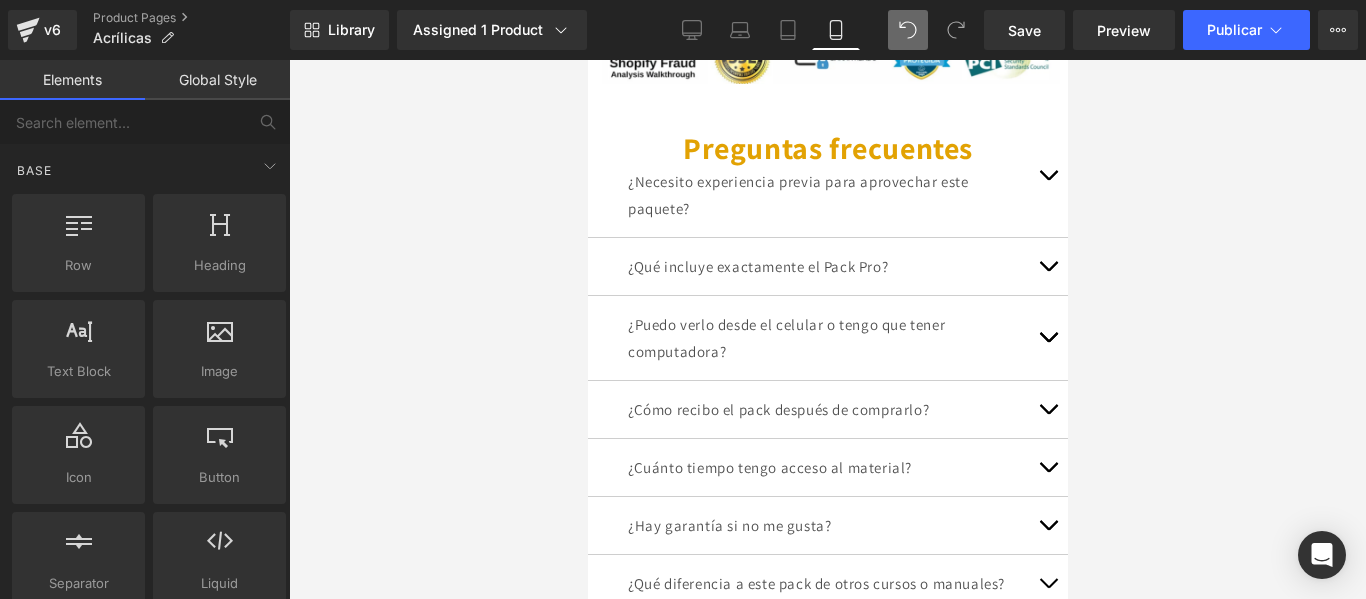 scroll, scrollTop: 7786, scrollLeft: 0, axis: vertical 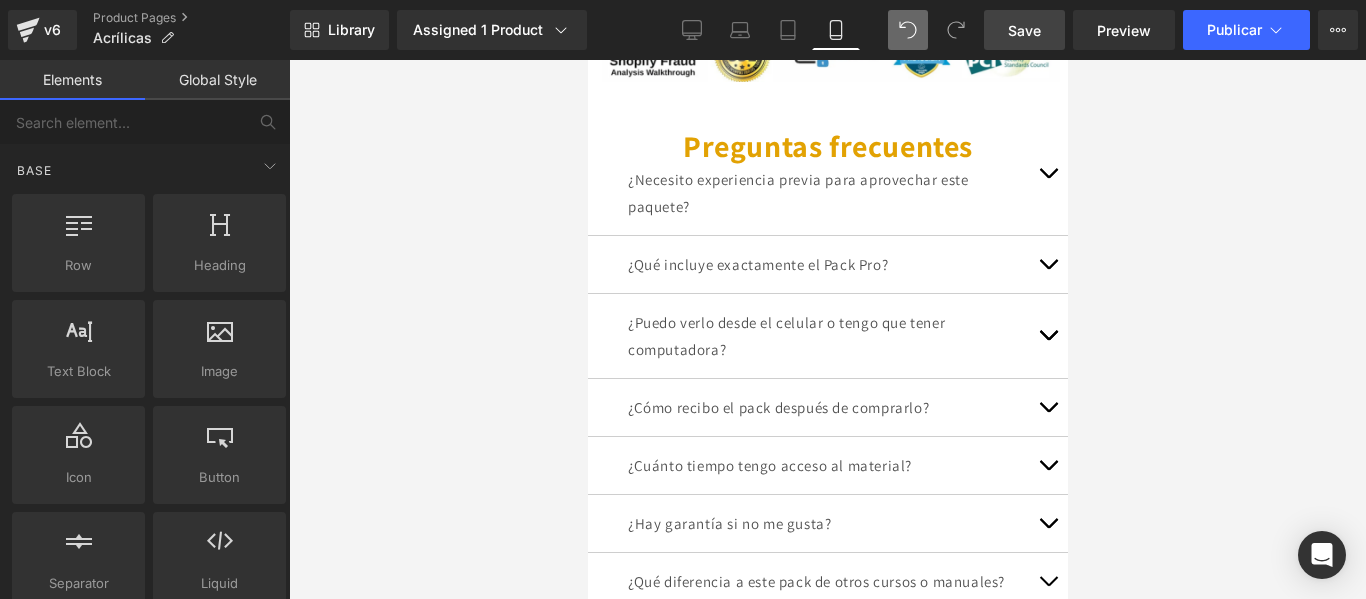 click on "Save" at bounding box center [1024, 30] 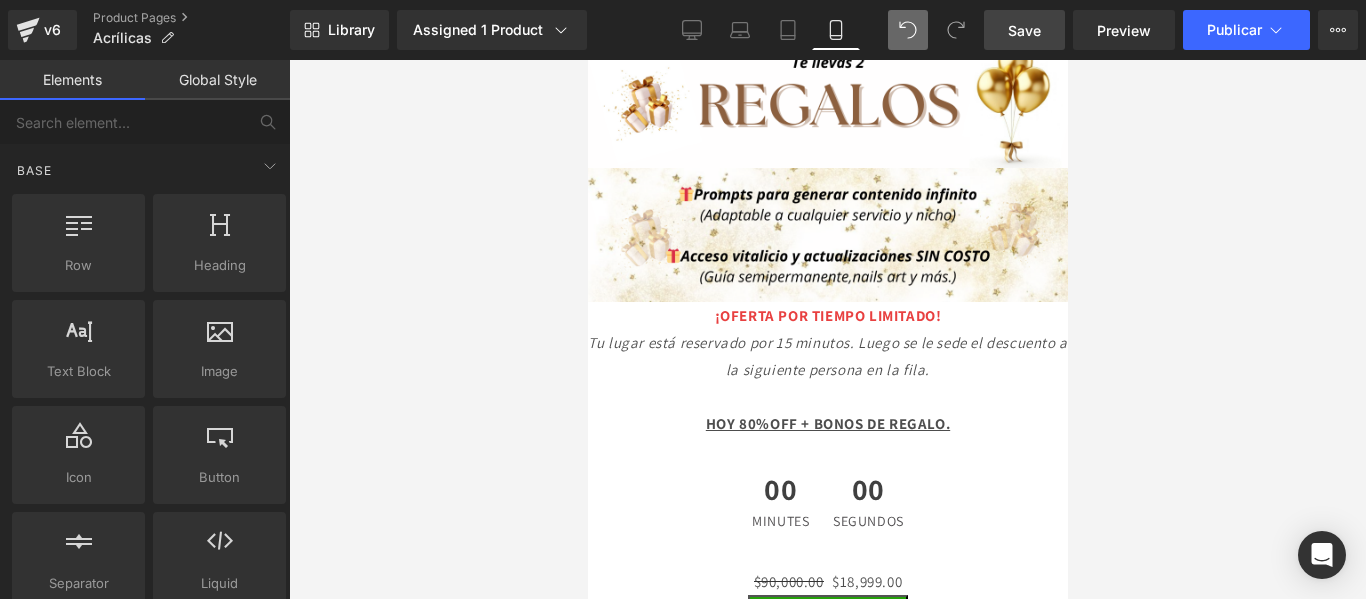 scroll, scrollTop: 5300, scrollLeft: 0, axis: vertical 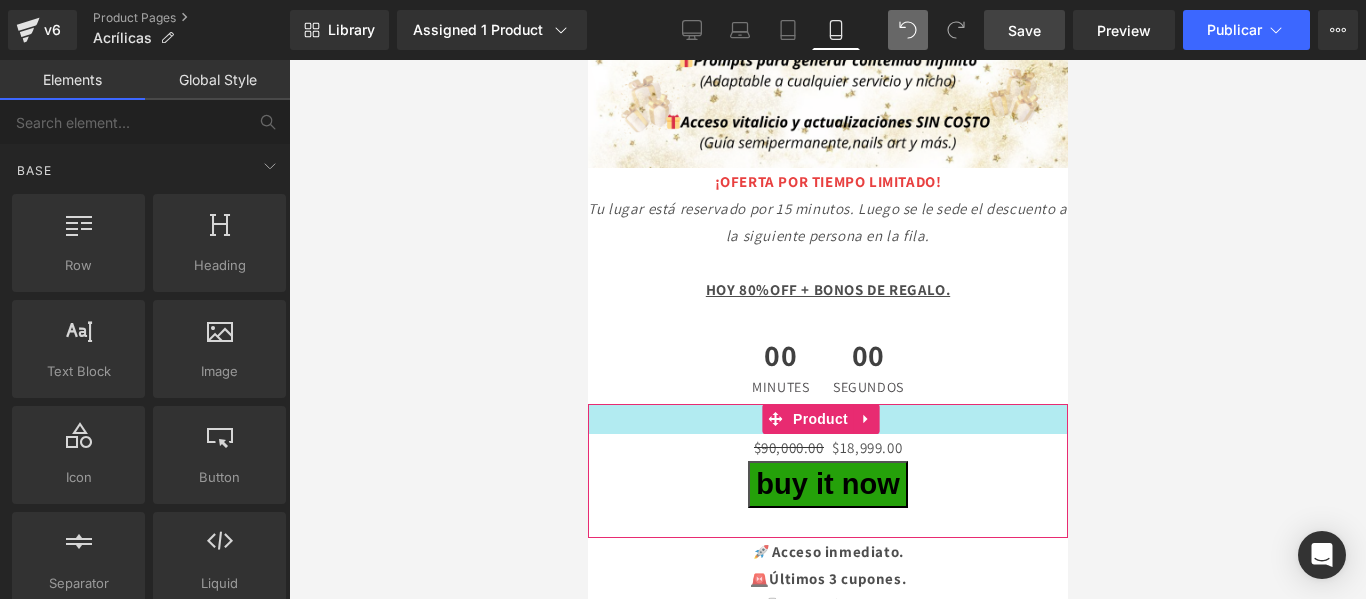 click at bounding box center (827, 419) 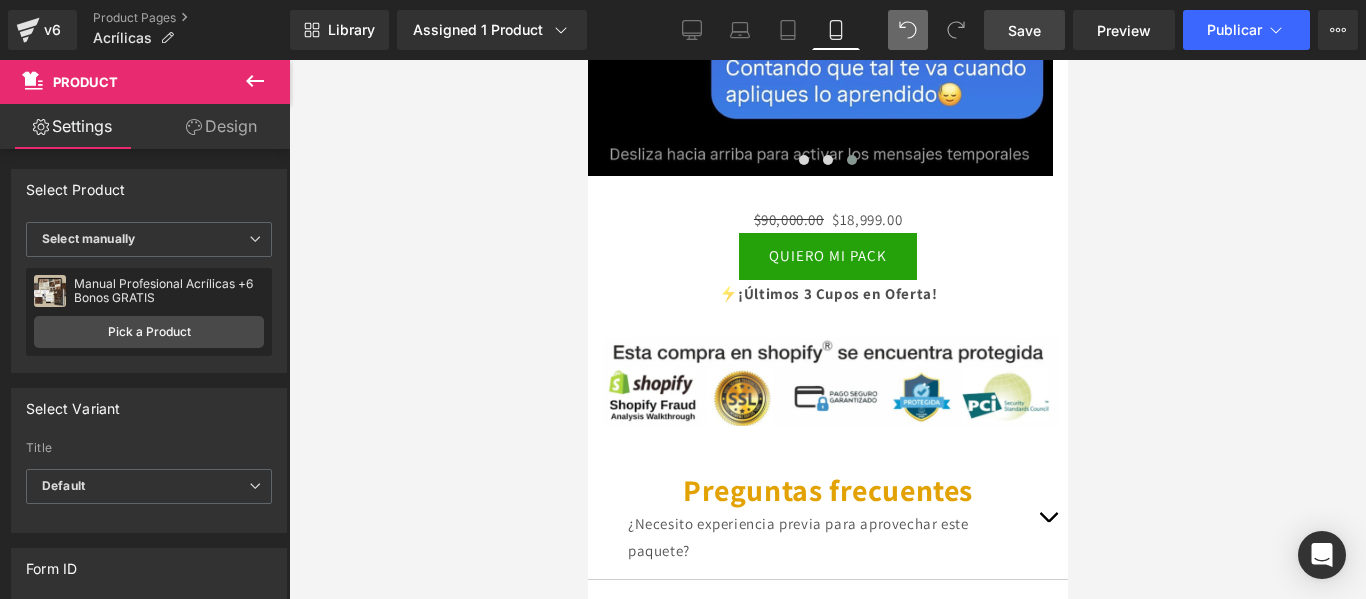 scroll, scrollTop: 7435, scrollLeft: 0, axis: vertical 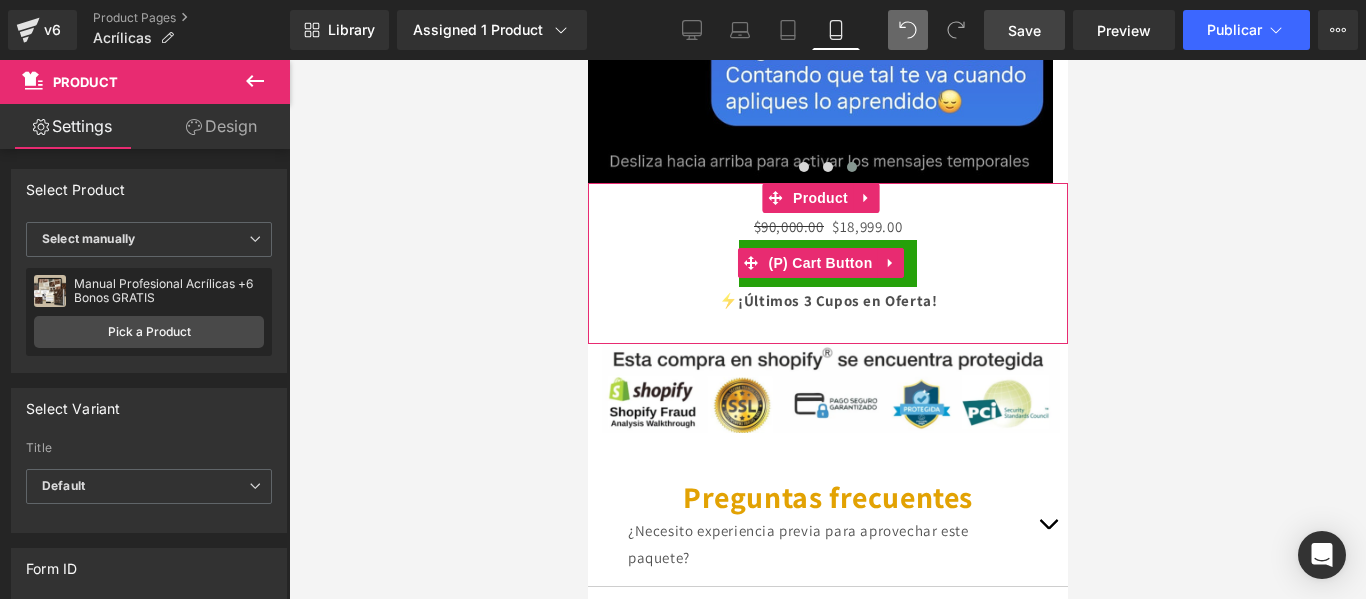 click on "QUIERO MI PACK" at bounding box center [827, 263] 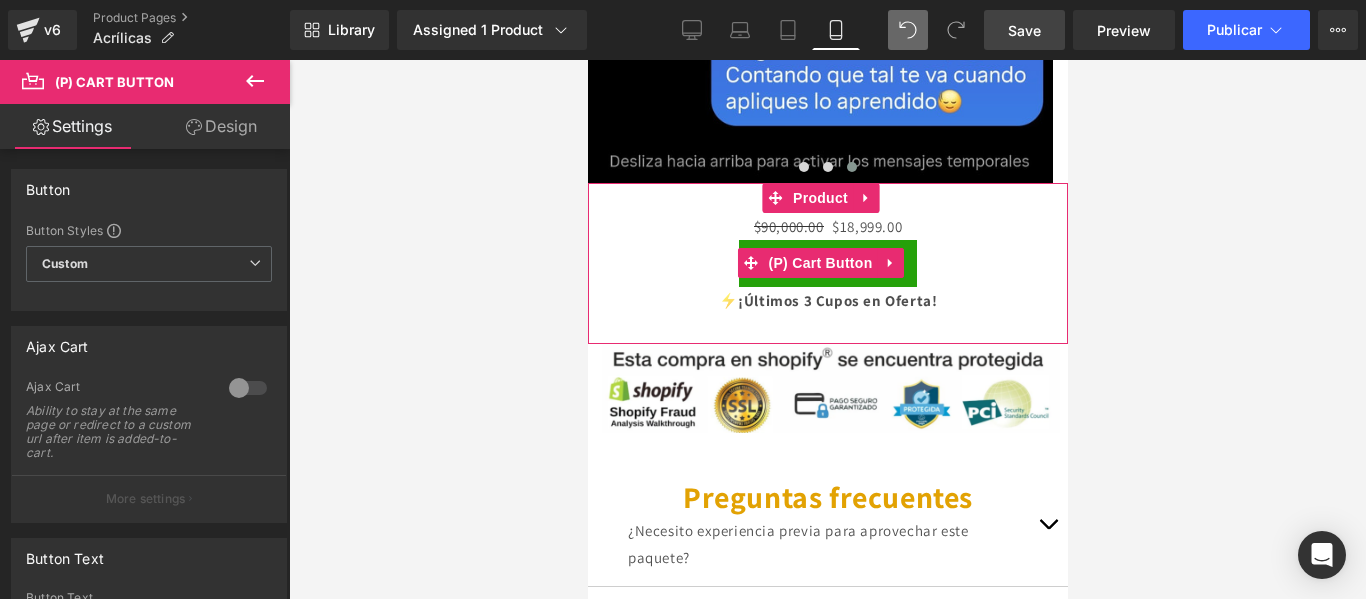 click on "QUIERO MI PACK" at bounding box center (827, 263) 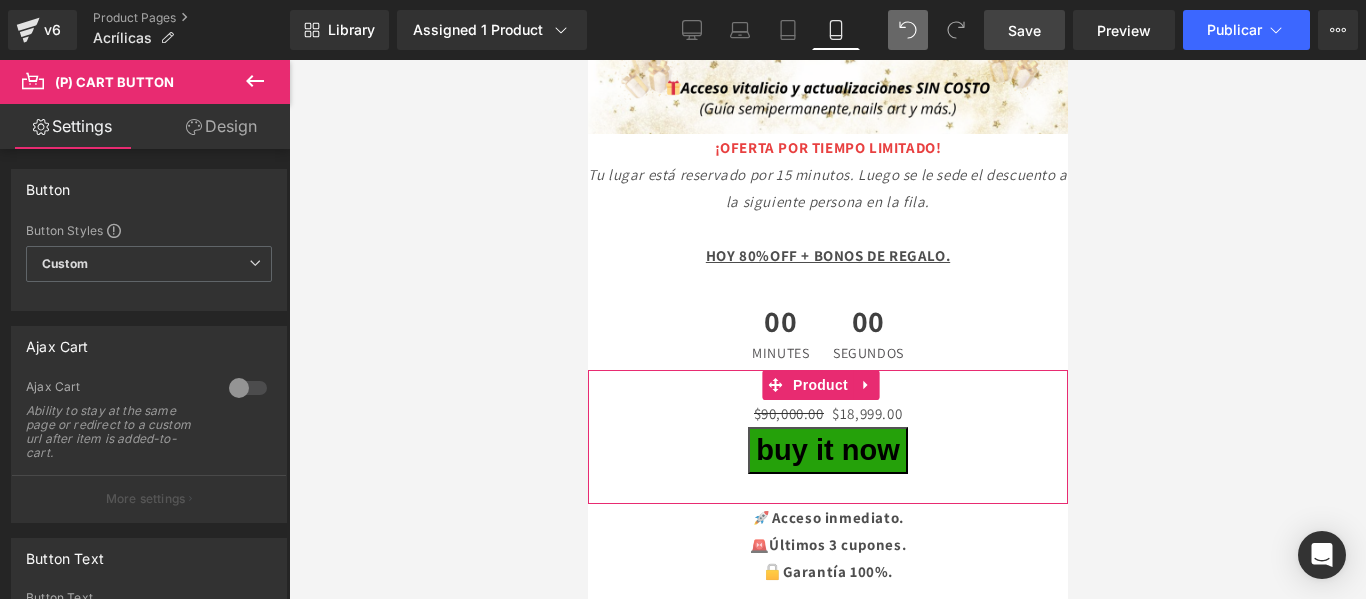 scroll, scrollTop: 5324, scrollLeft: 0, axis: vertical 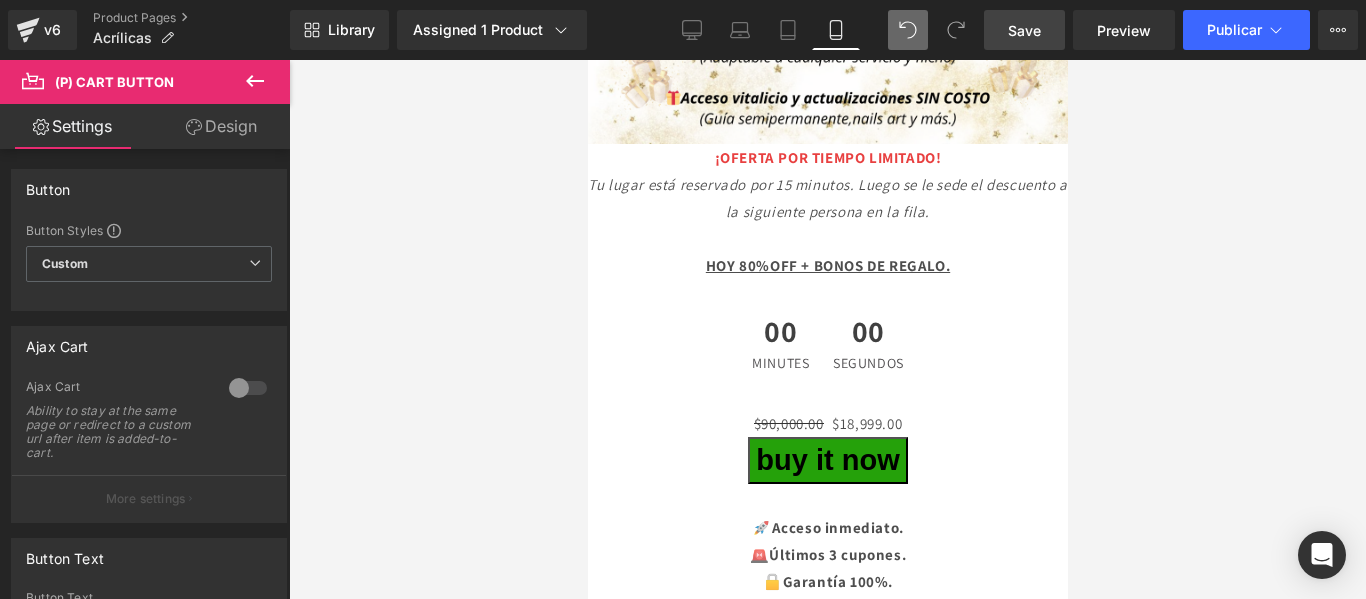 click on "Save" at bounding box center (1024, 30) 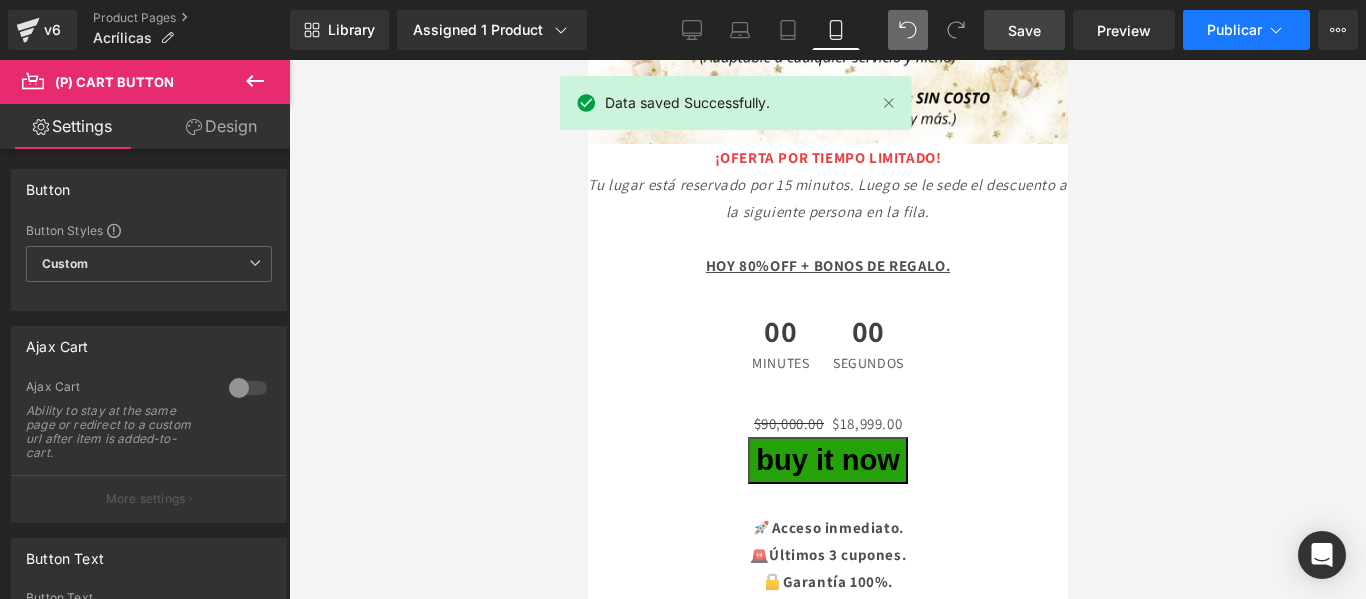 click on "Publicar" at bounding box center (1246, 30) 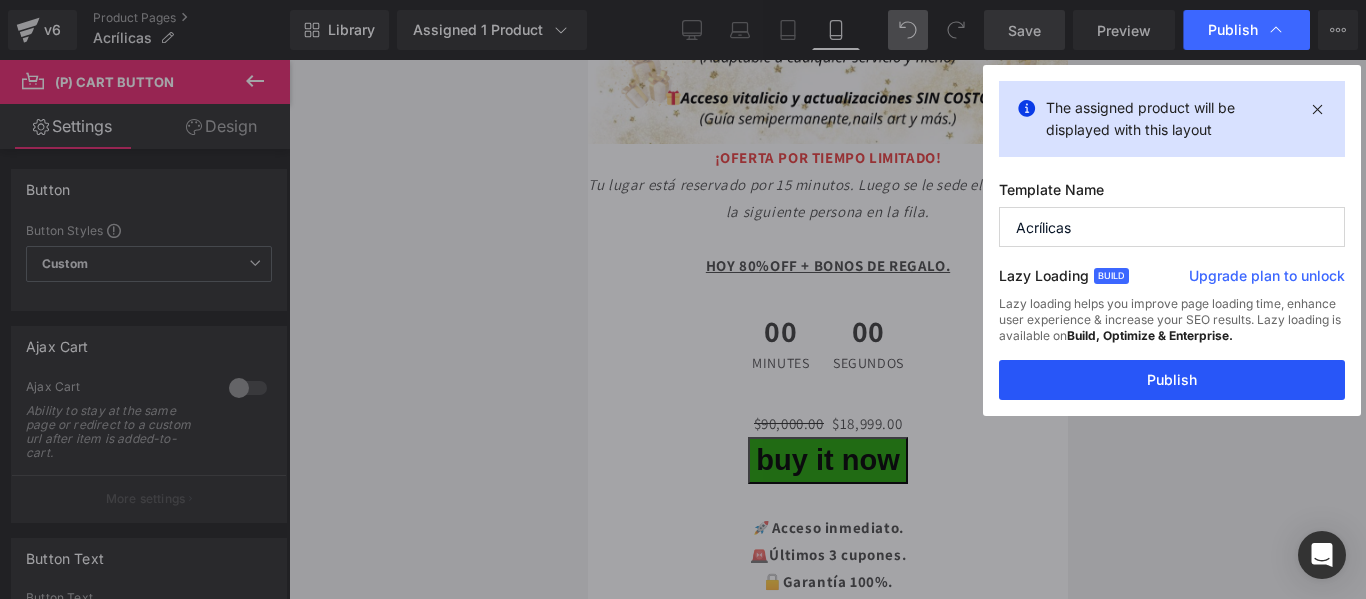 click on "Publish" at bounding box center [1172, 380] 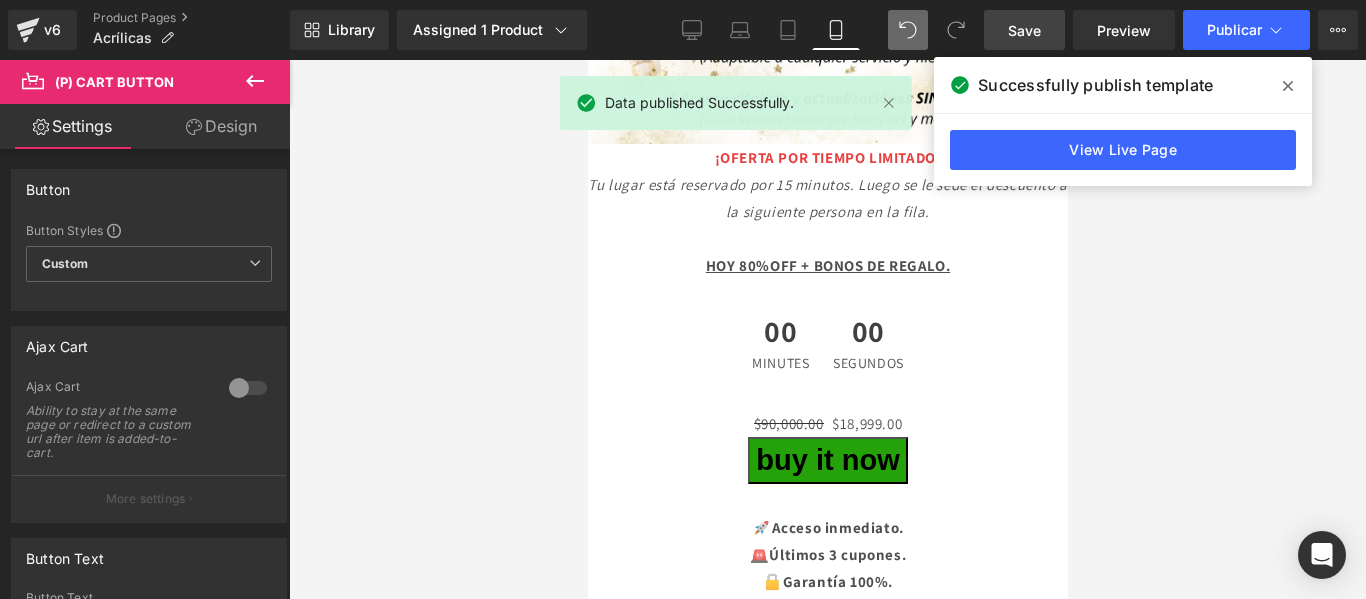 click 